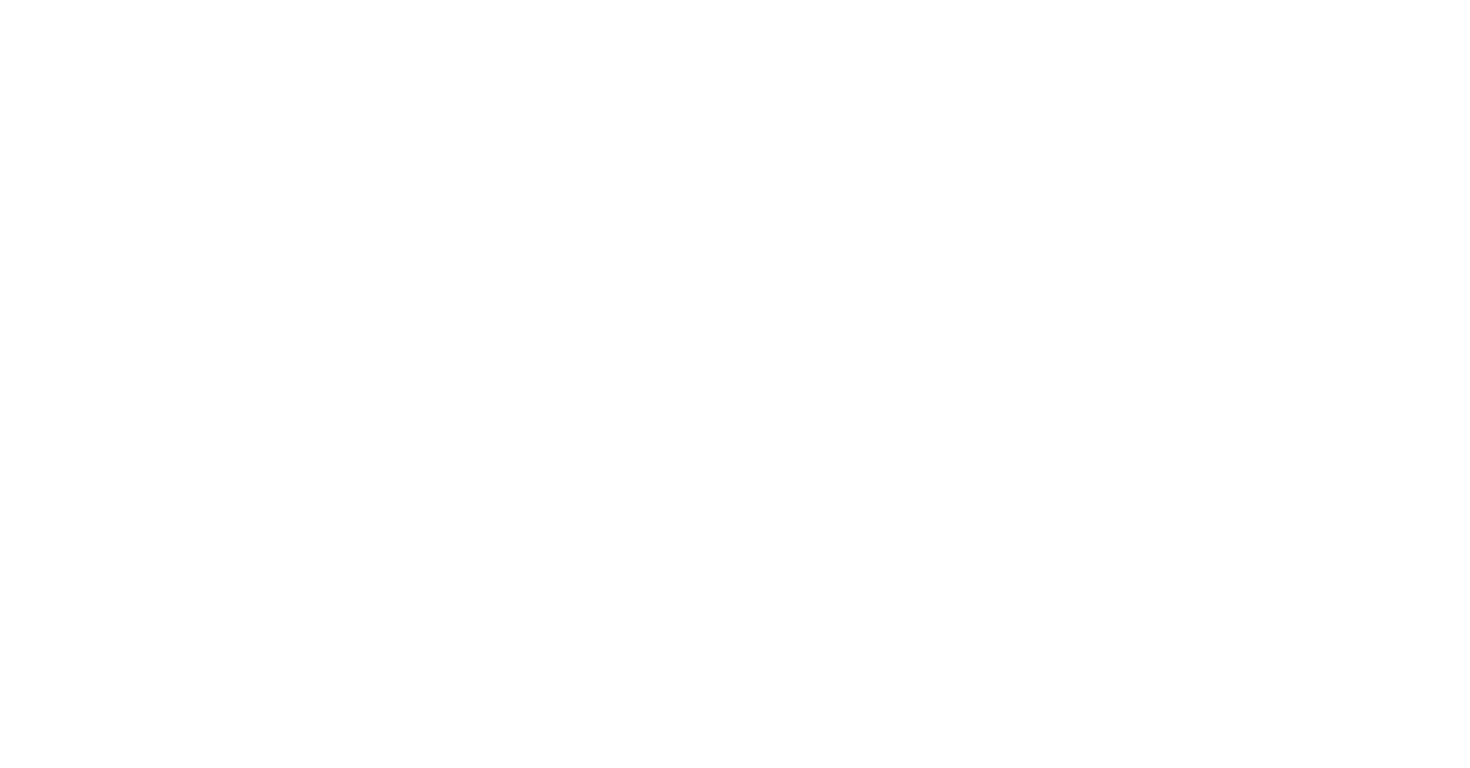 scroll, scrollTop: 0, scrollLeft: 0, axis: both 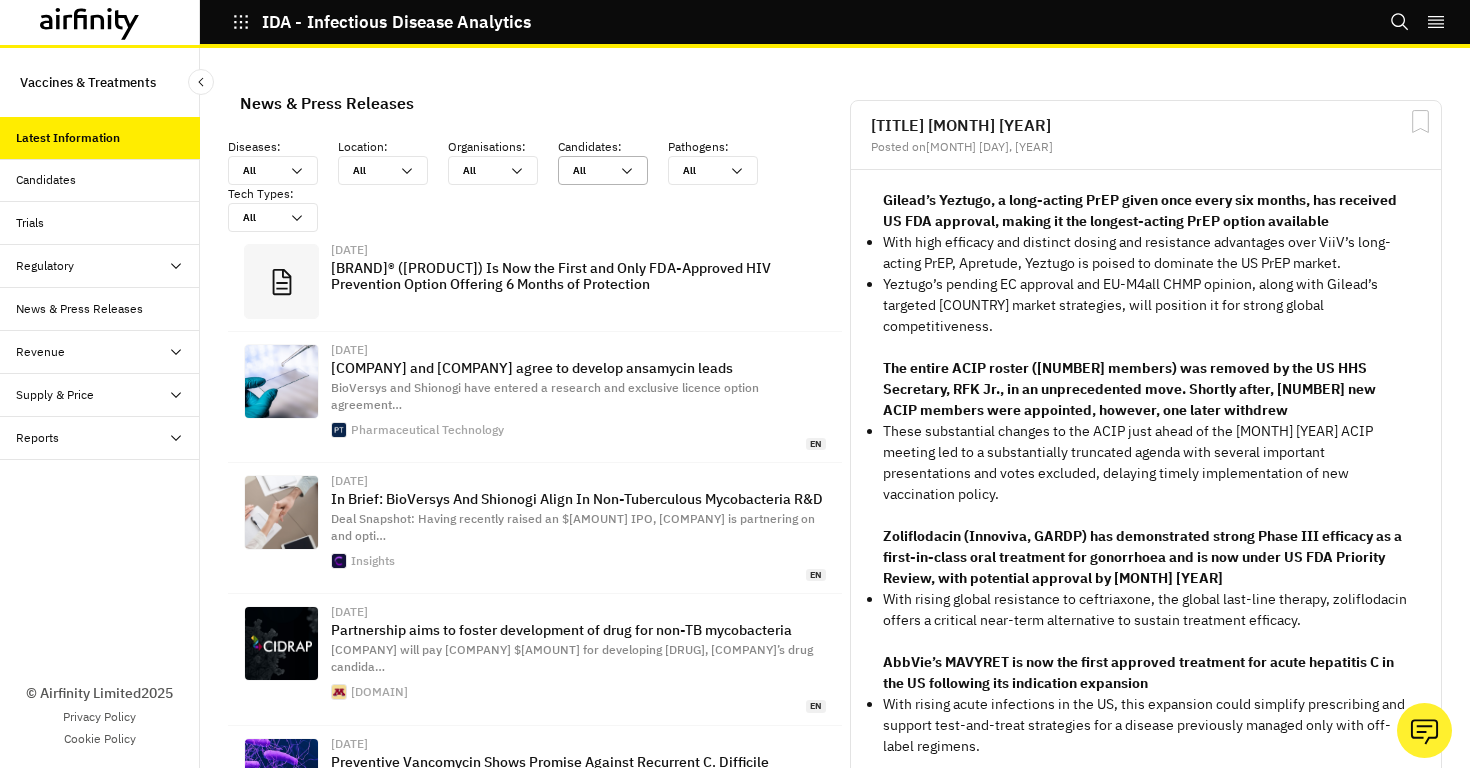 click on "Candidates" at bounding box center (46, 180) 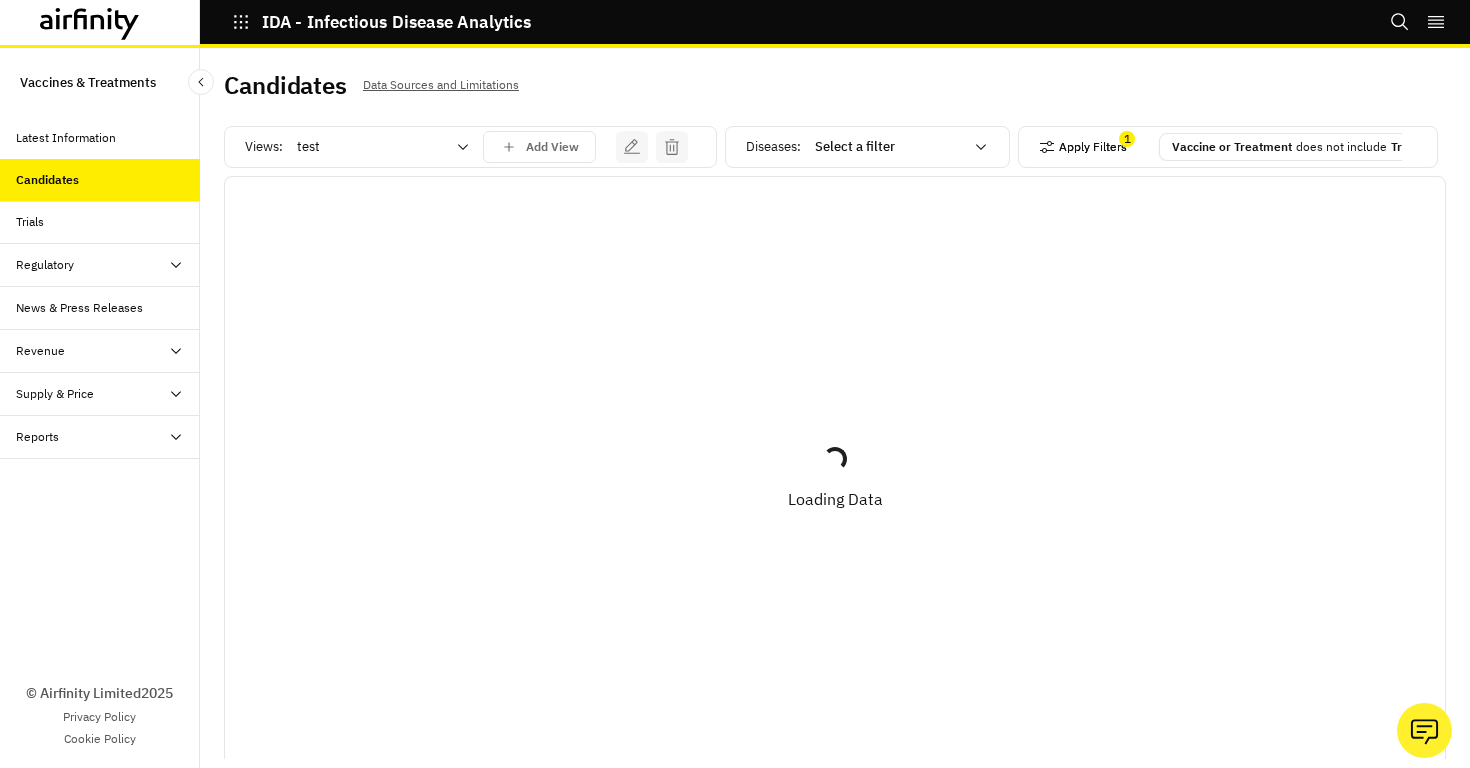 click on "Apply Filters" at bounding box center (1083, 147) 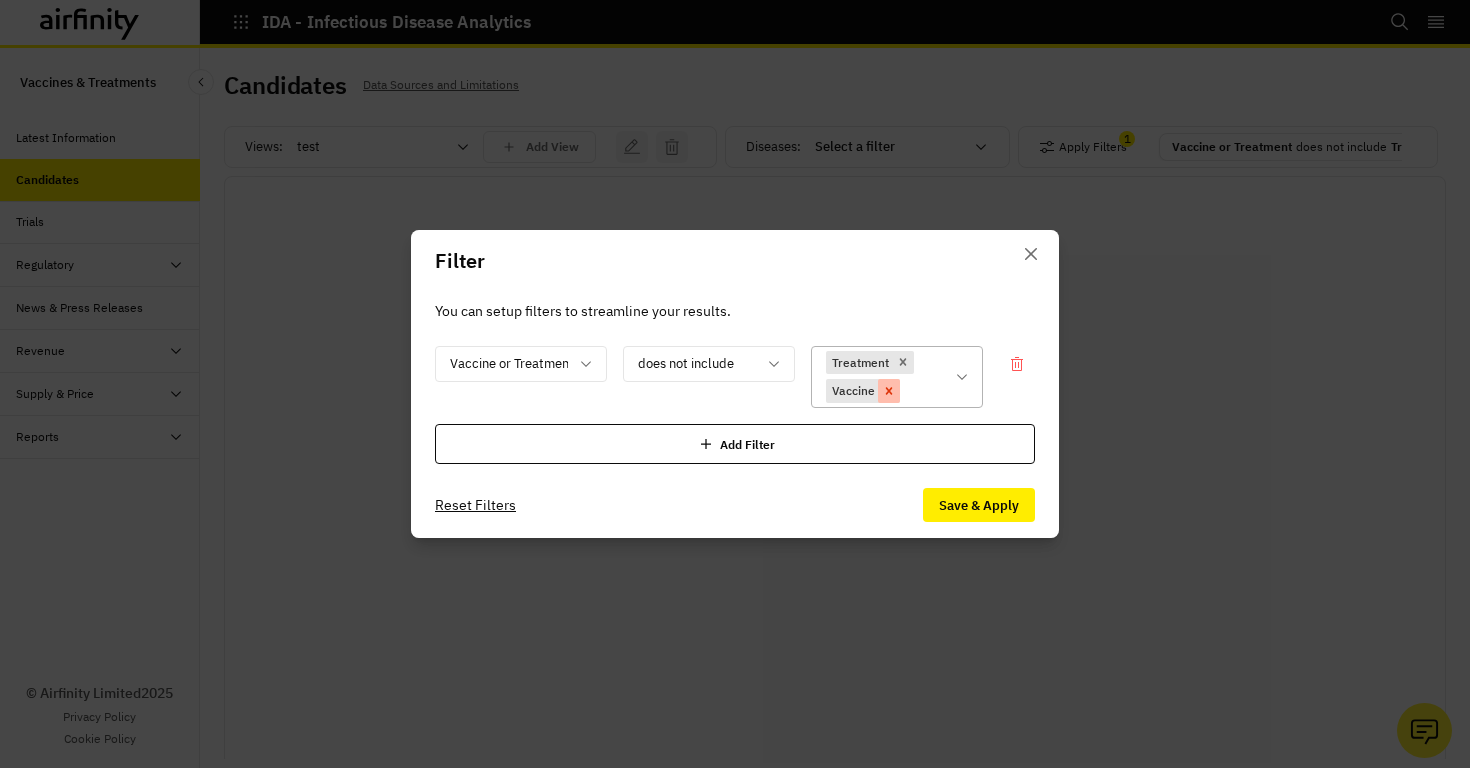 click at bounding box center (903, 362) 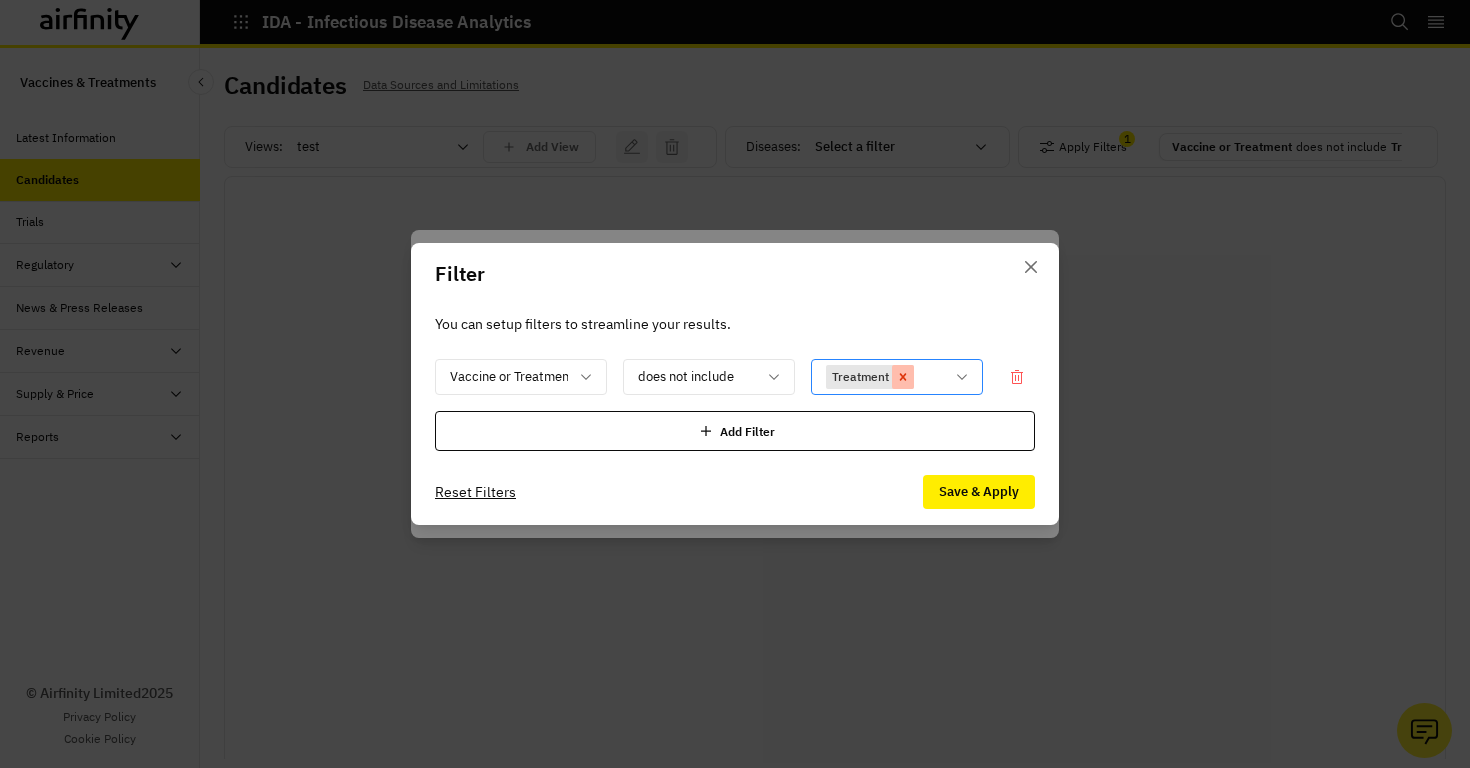 click at bounding box center (903, 377) 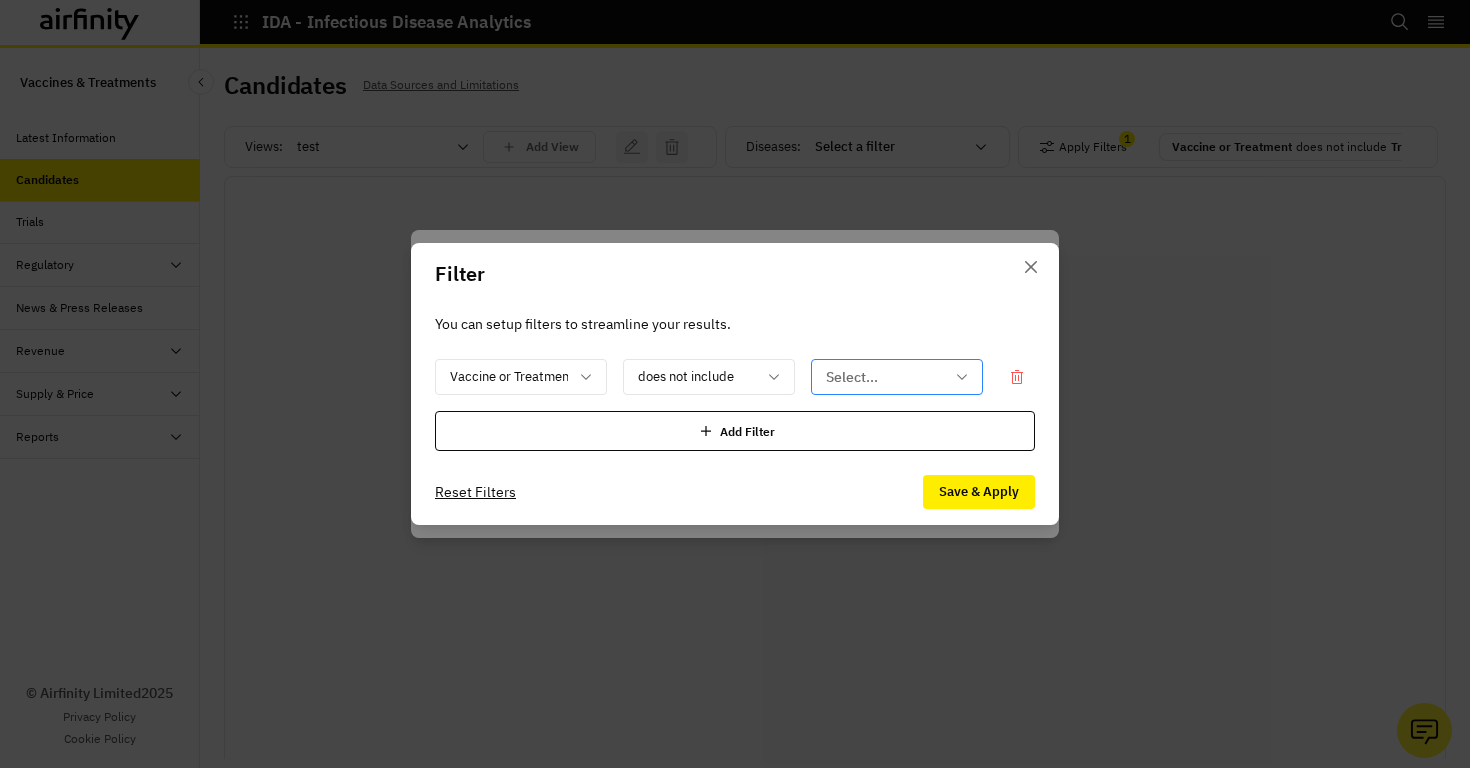 click on "Save & Apply" at bounding box center [979, 492] 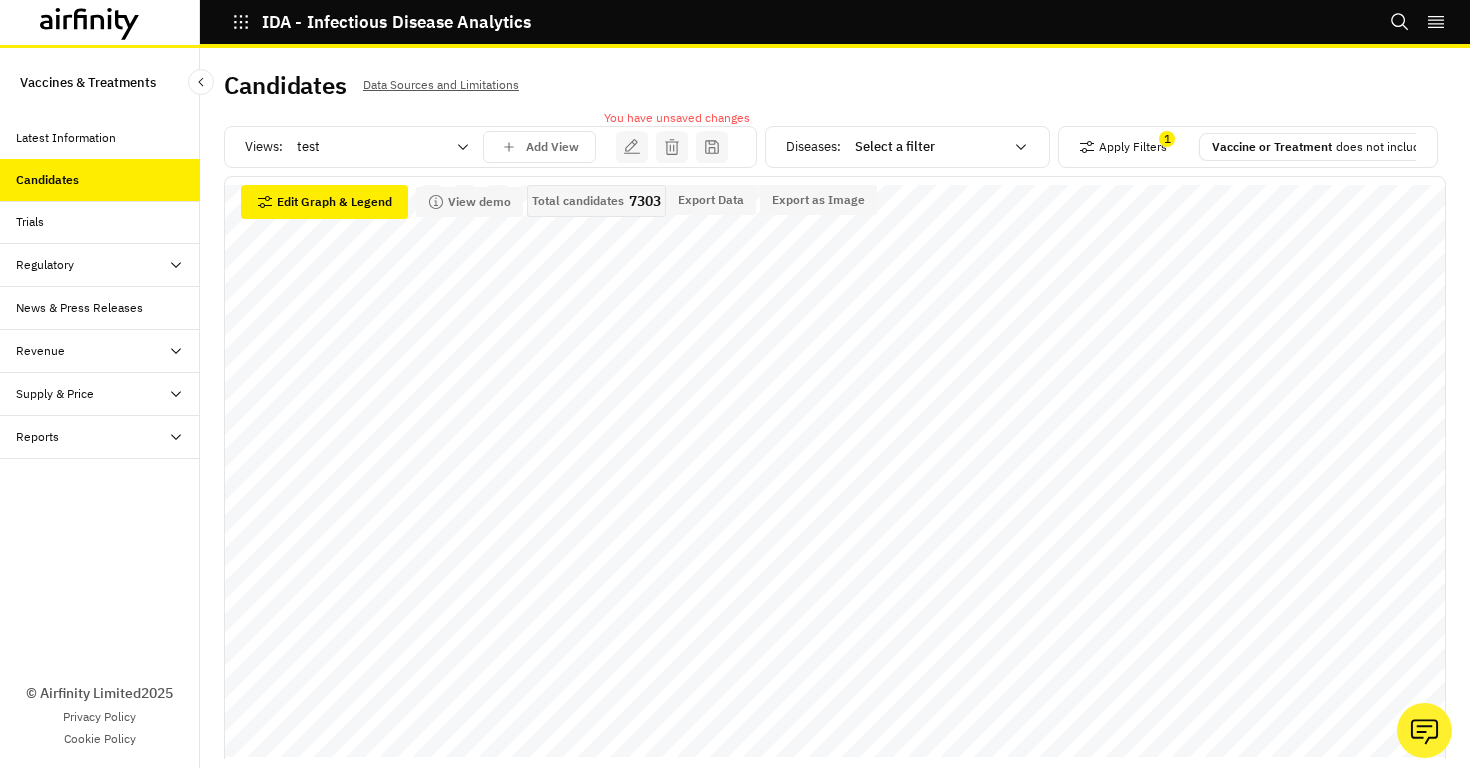 click at bounding box center (463, 147) 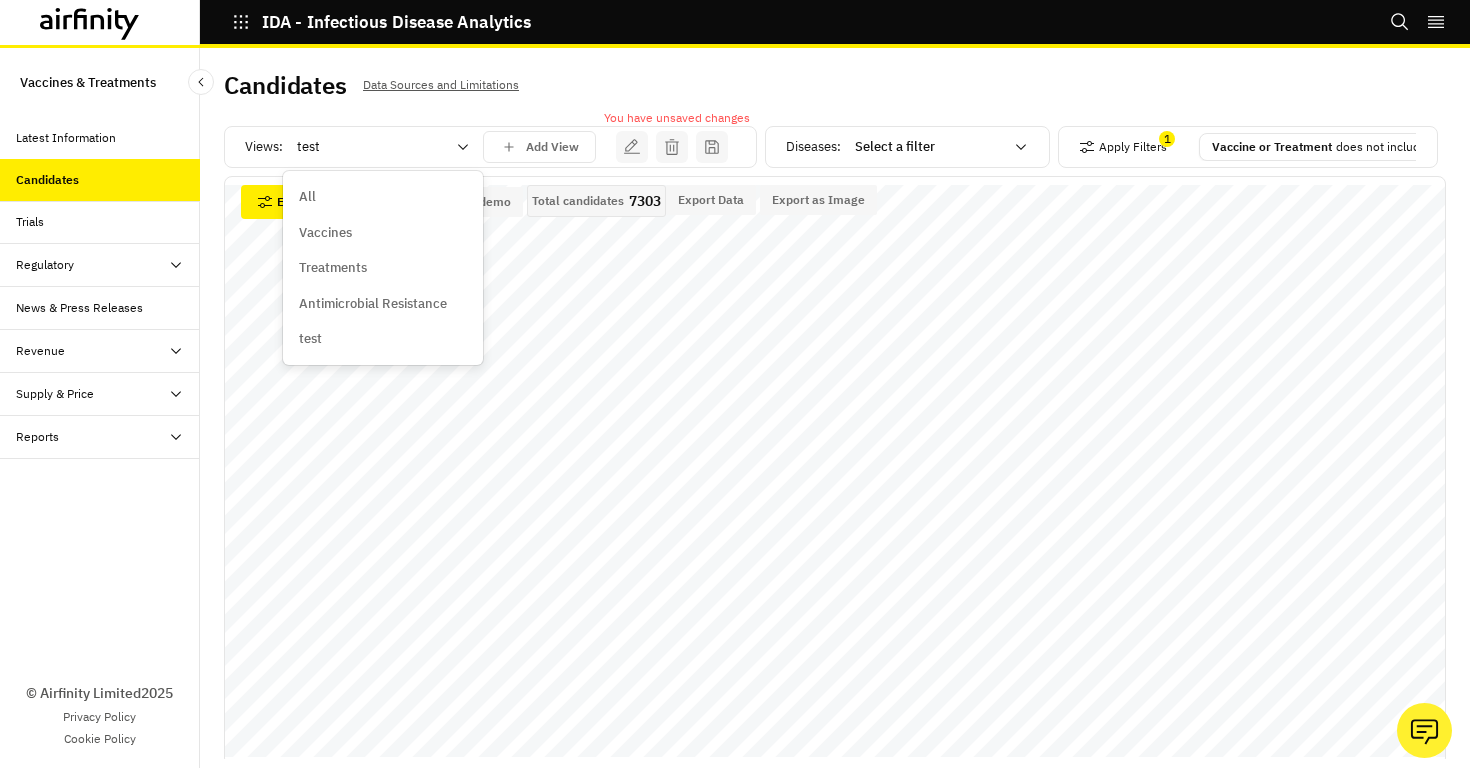 click on "All" at bounding box center [383, 197] 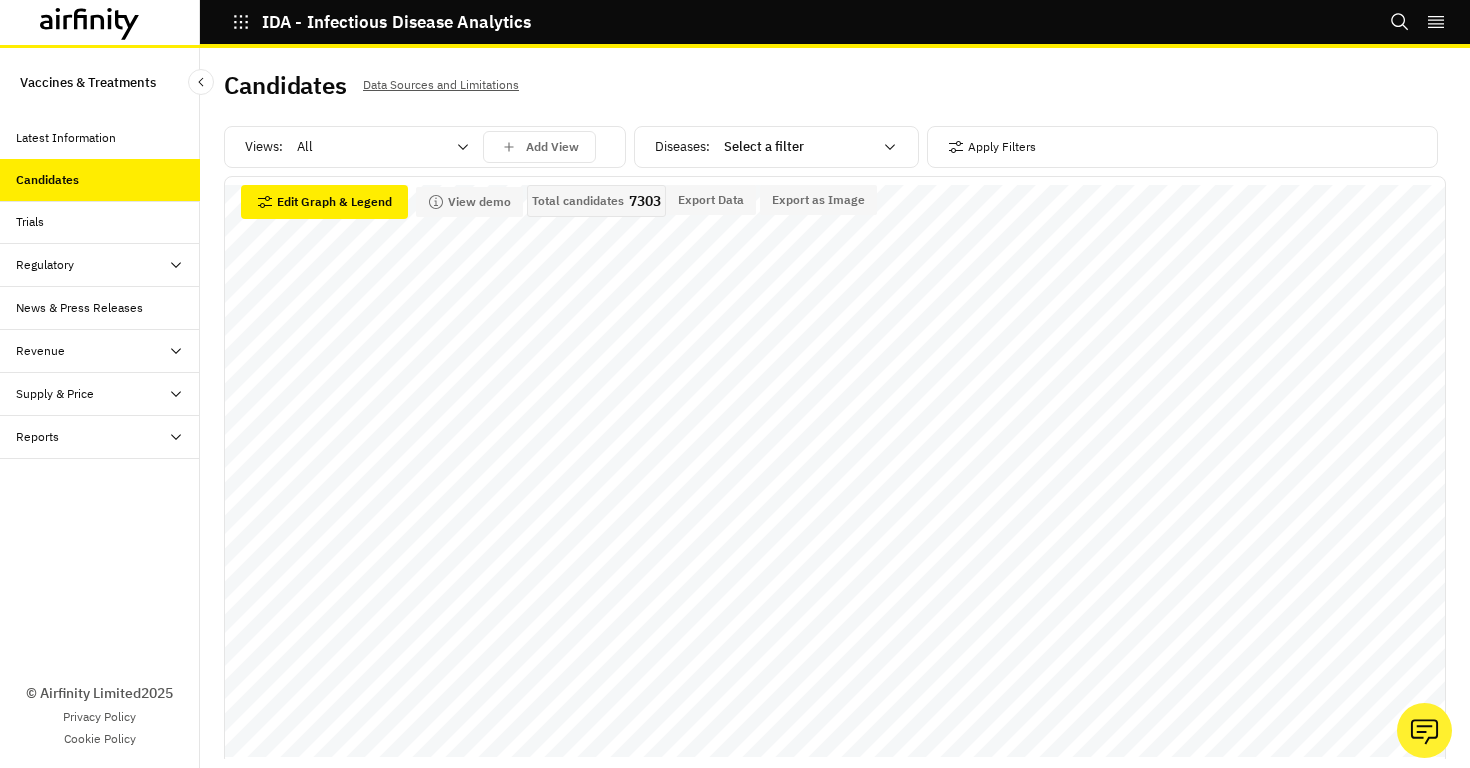 click on "All" at bounding box center (383, 147) 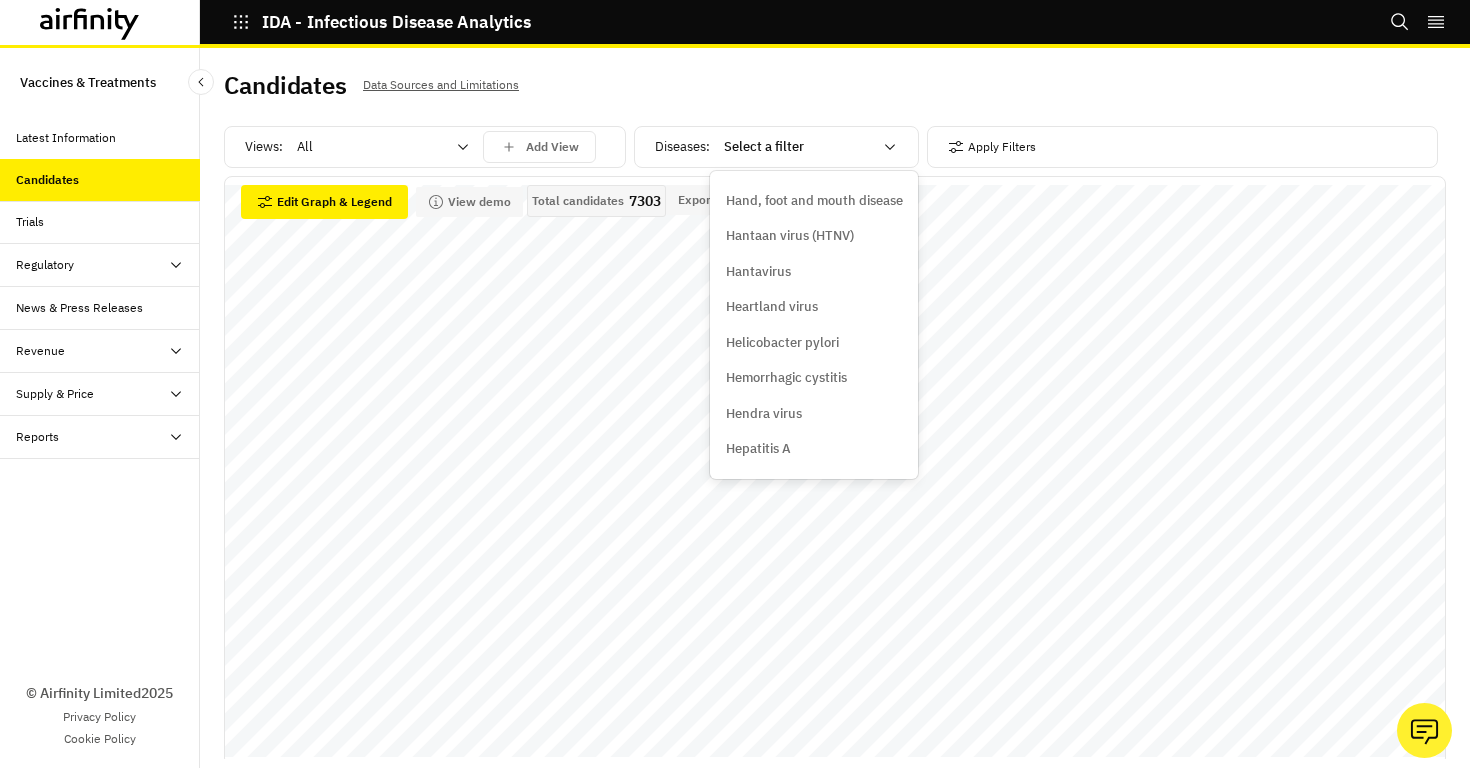 scroll, scrollTop: 4369, scrollLeft: 0, axis: vertical 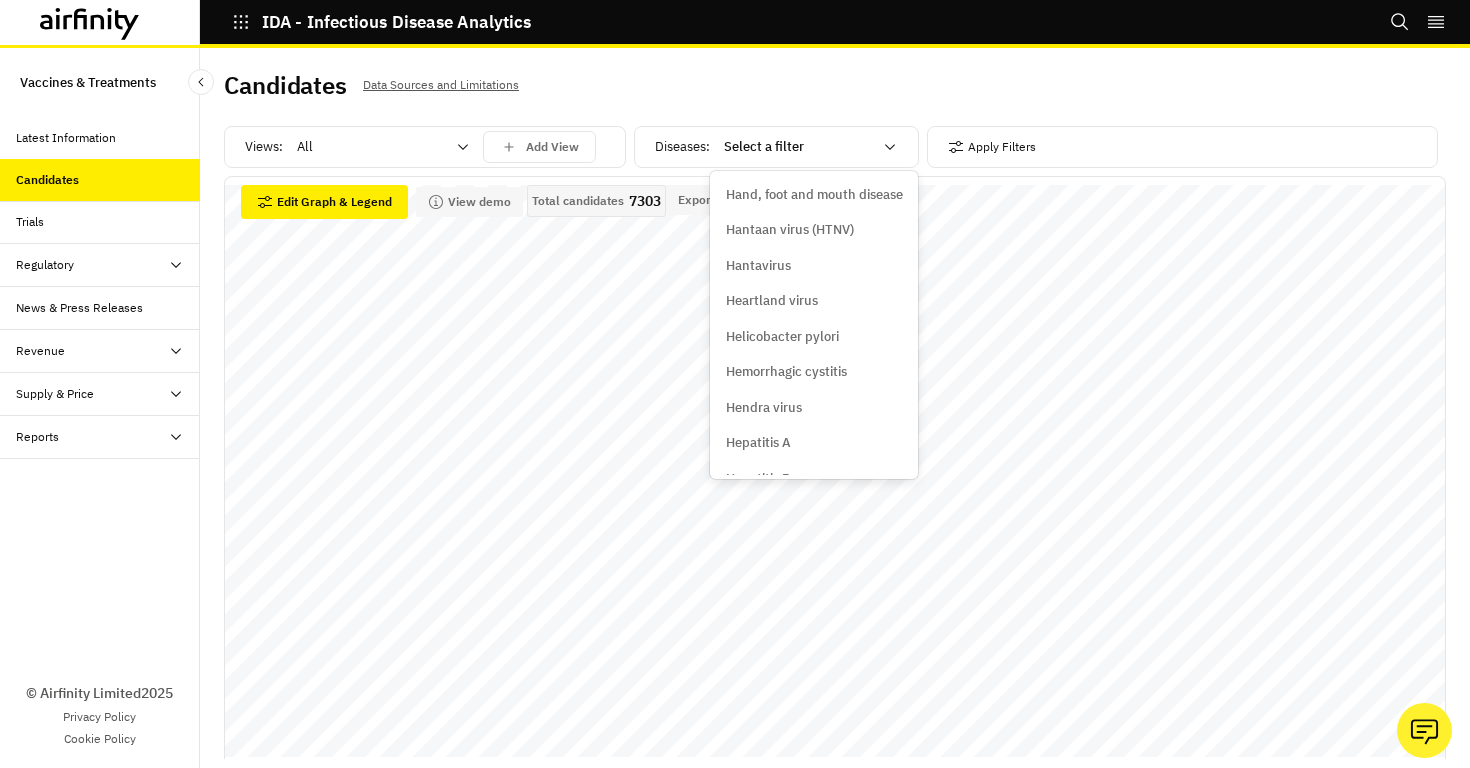 click on "Hepatitis B" at bounding box center [758, 479] 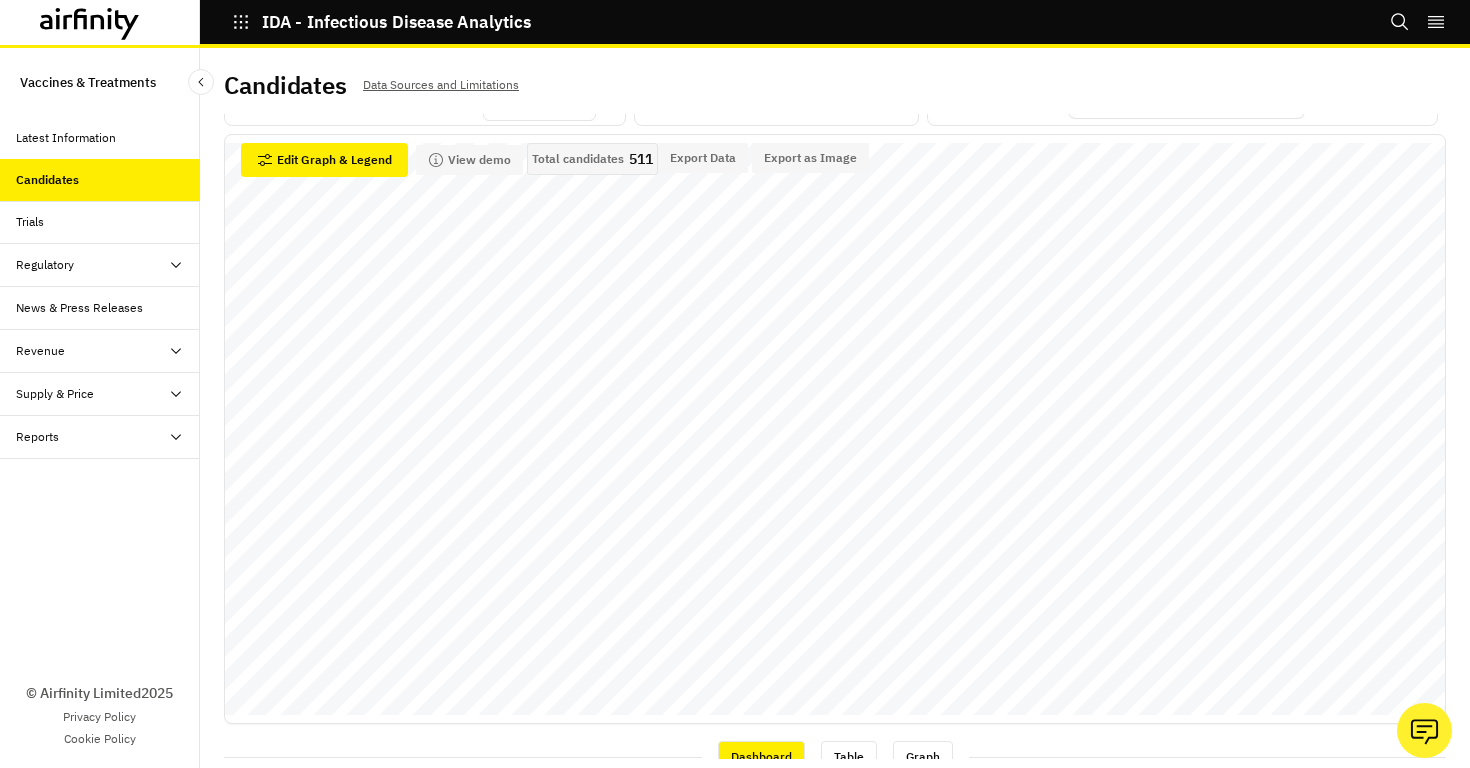 scroll, scrollTop: 61, scrollLeft: 0, axis: vertical 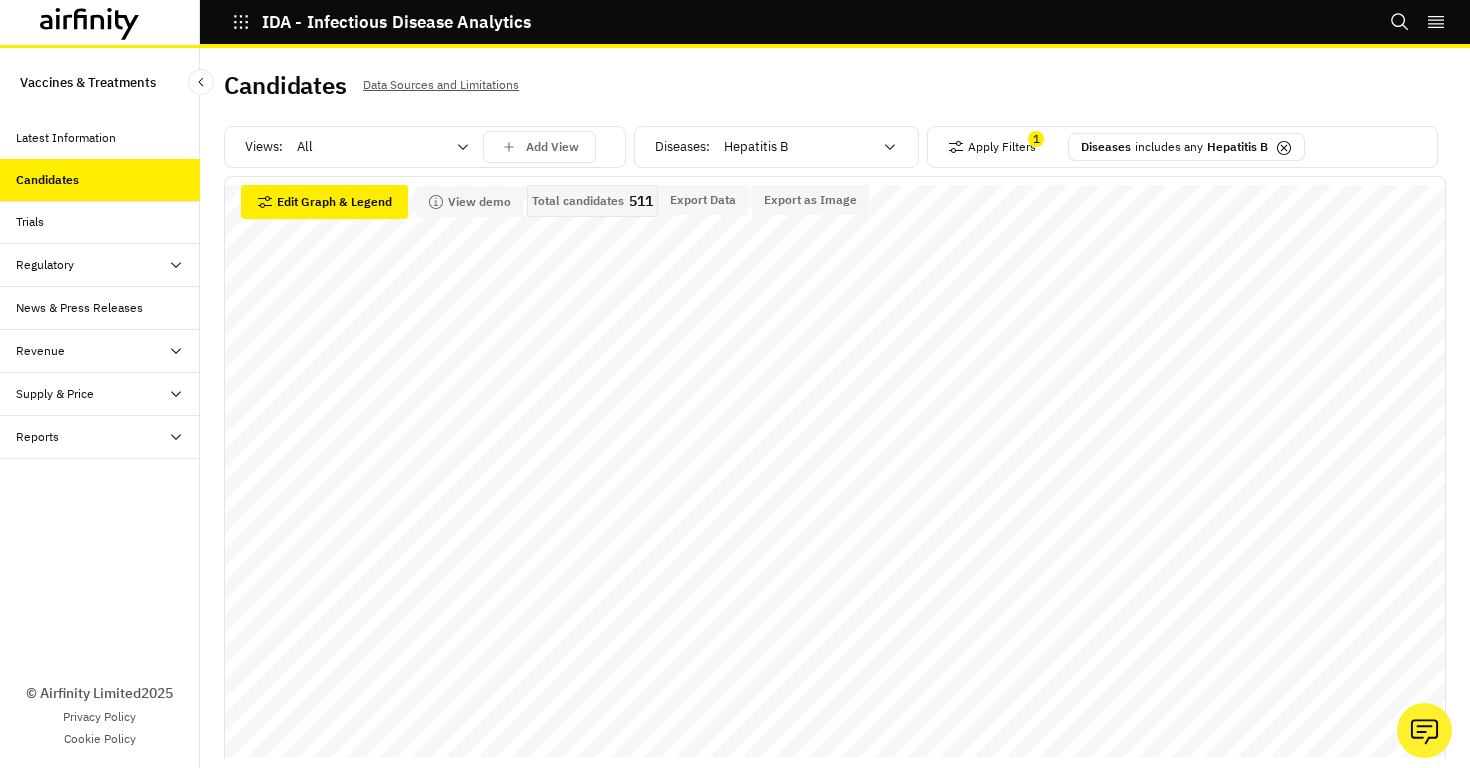 click on "Total candidates" at bounding box center (578, 201) 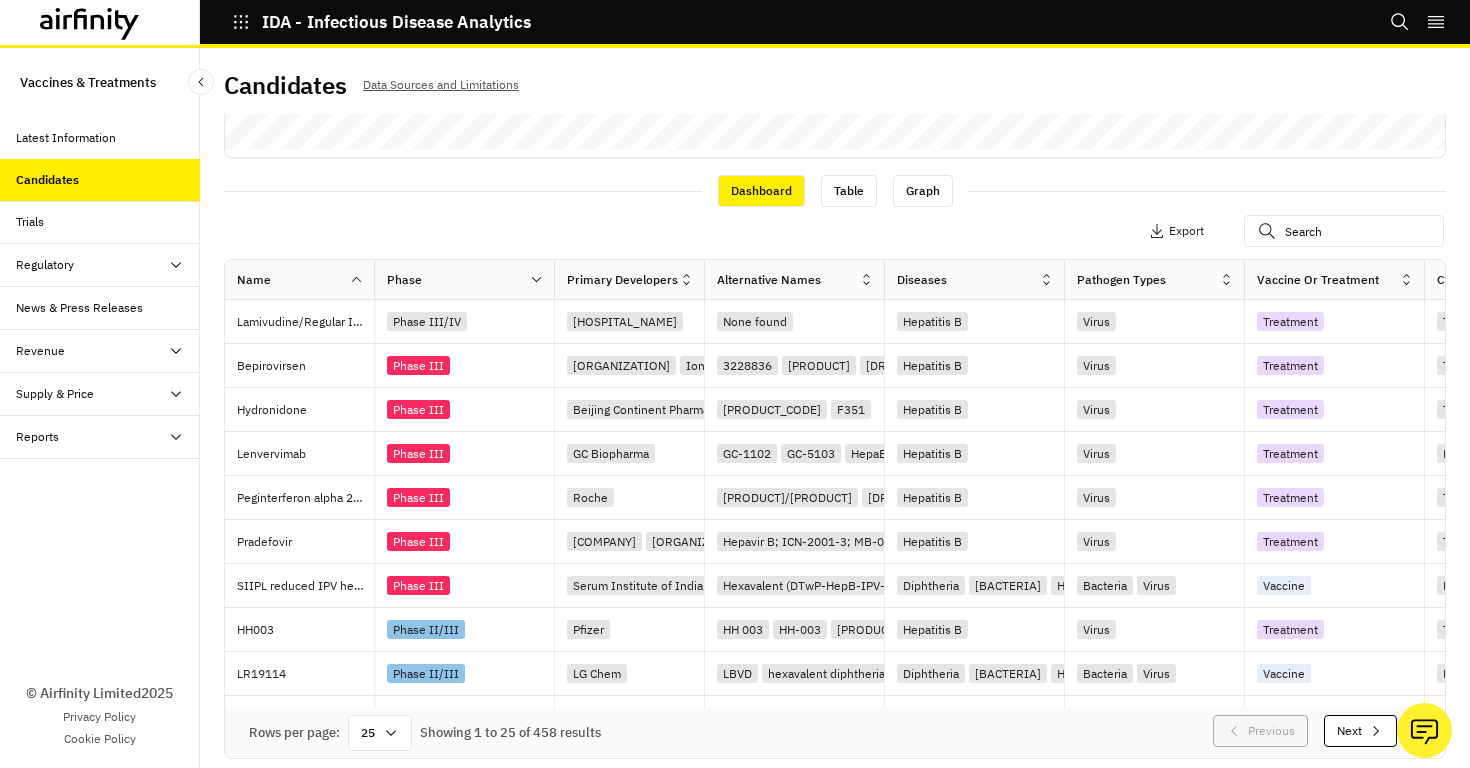 scroll, scrollTop: 618, scrollLeft: 0, axis: vertical 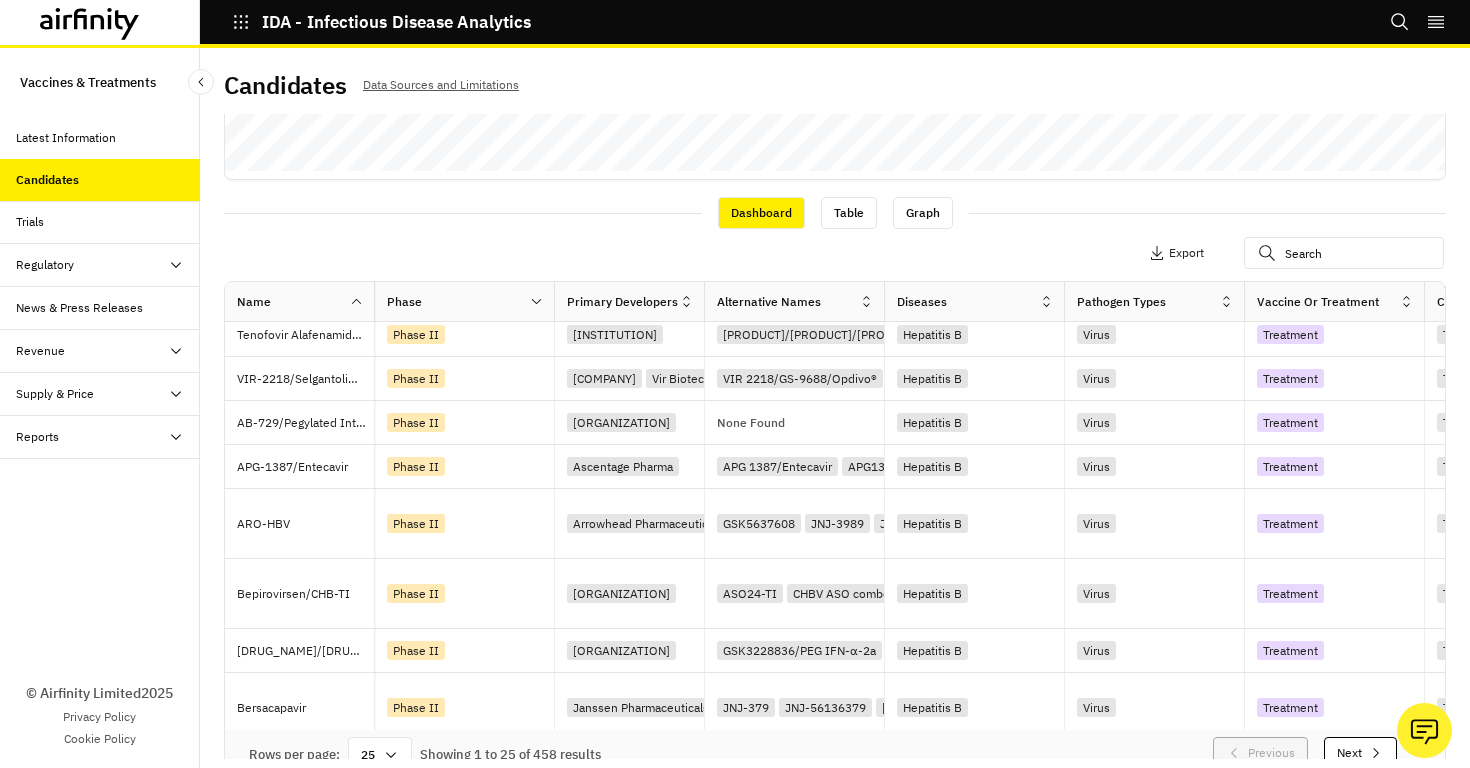 click on "Primary Developers" at bounding box center [622, 302] 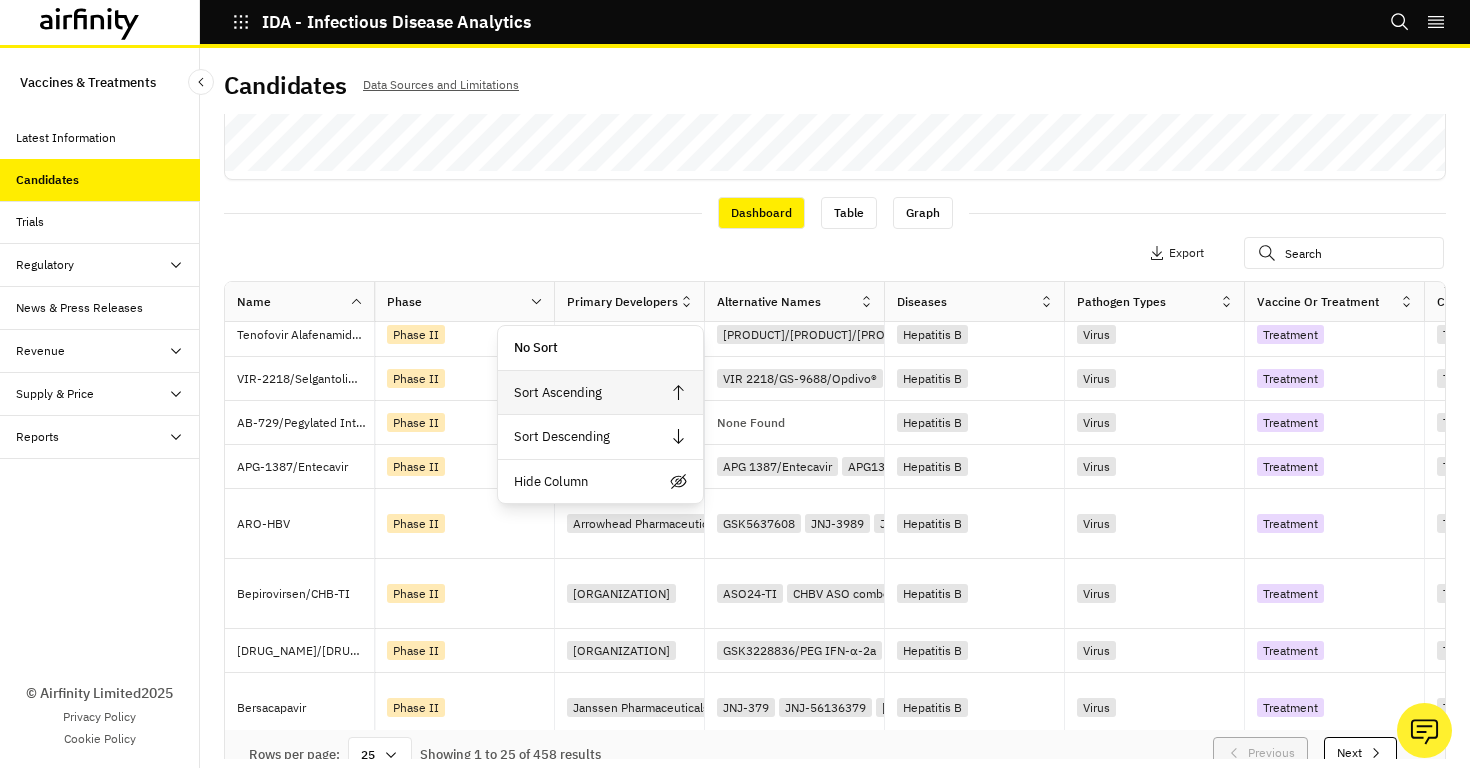 click on "Sort Ascending" at bounding box center [600, 393] 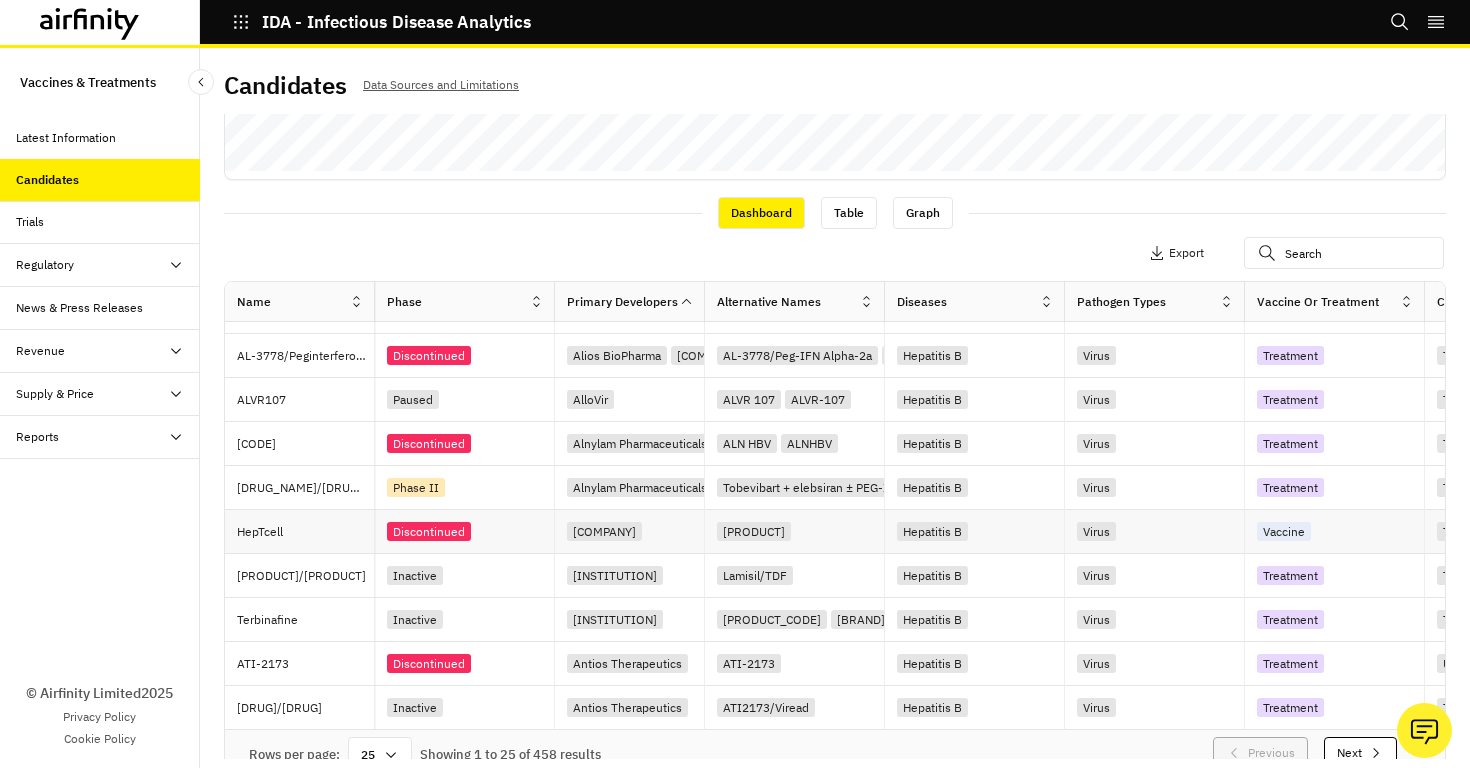 scroll, scrollTop: 722, scrollLeft: 0, axis: vertical 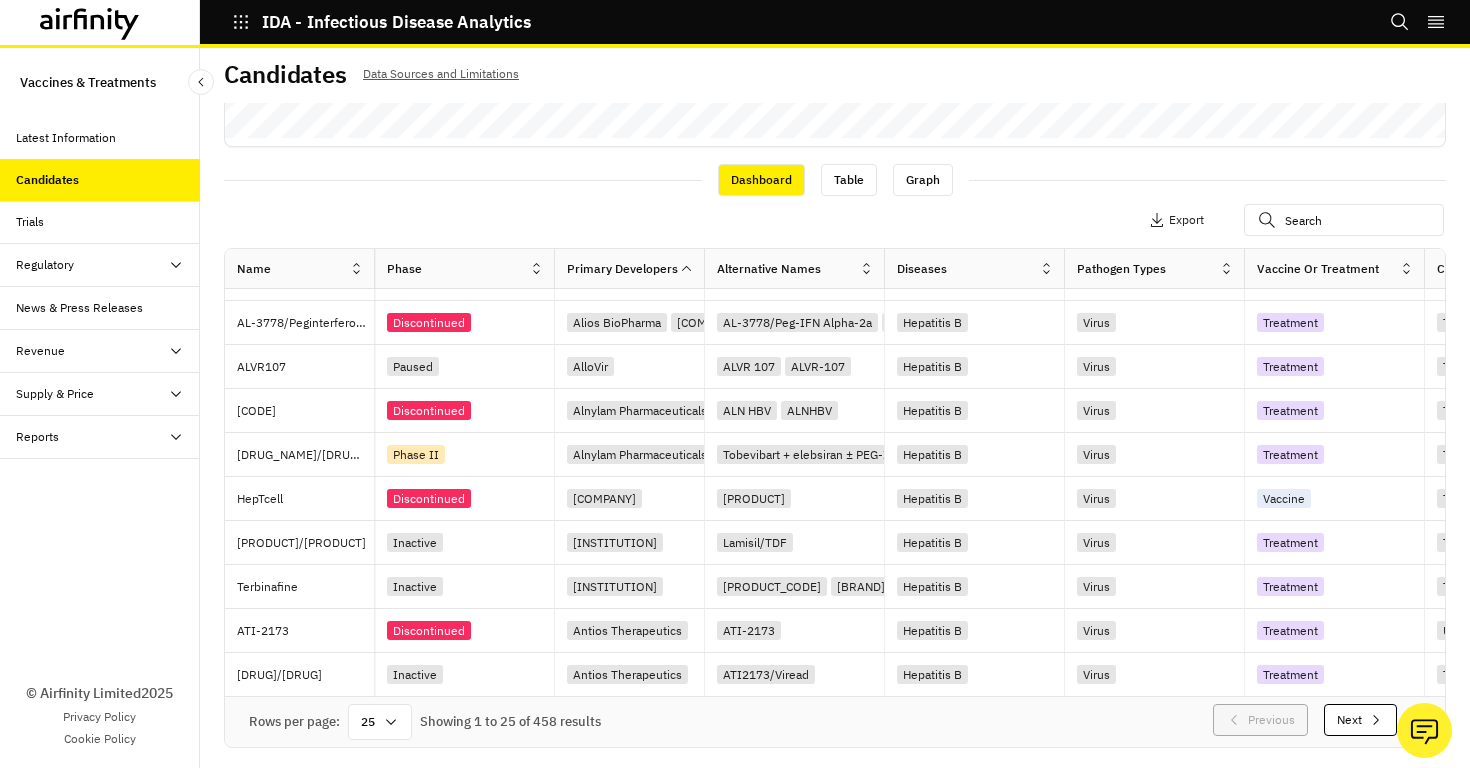 click on "Next" at bounding box center (1360, 720) 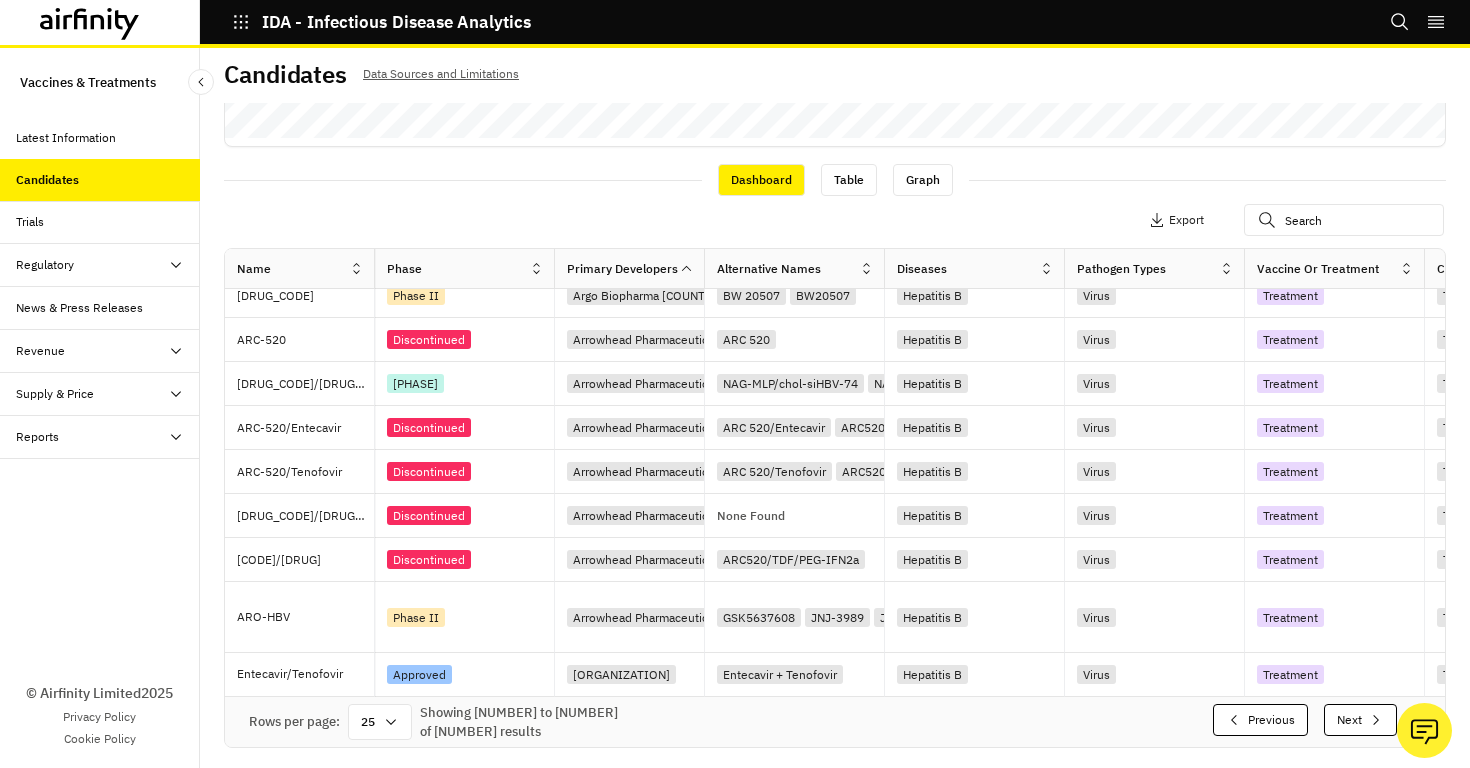 scroll, scrollTop: 847, scrollLeft: 0, axis: vertical 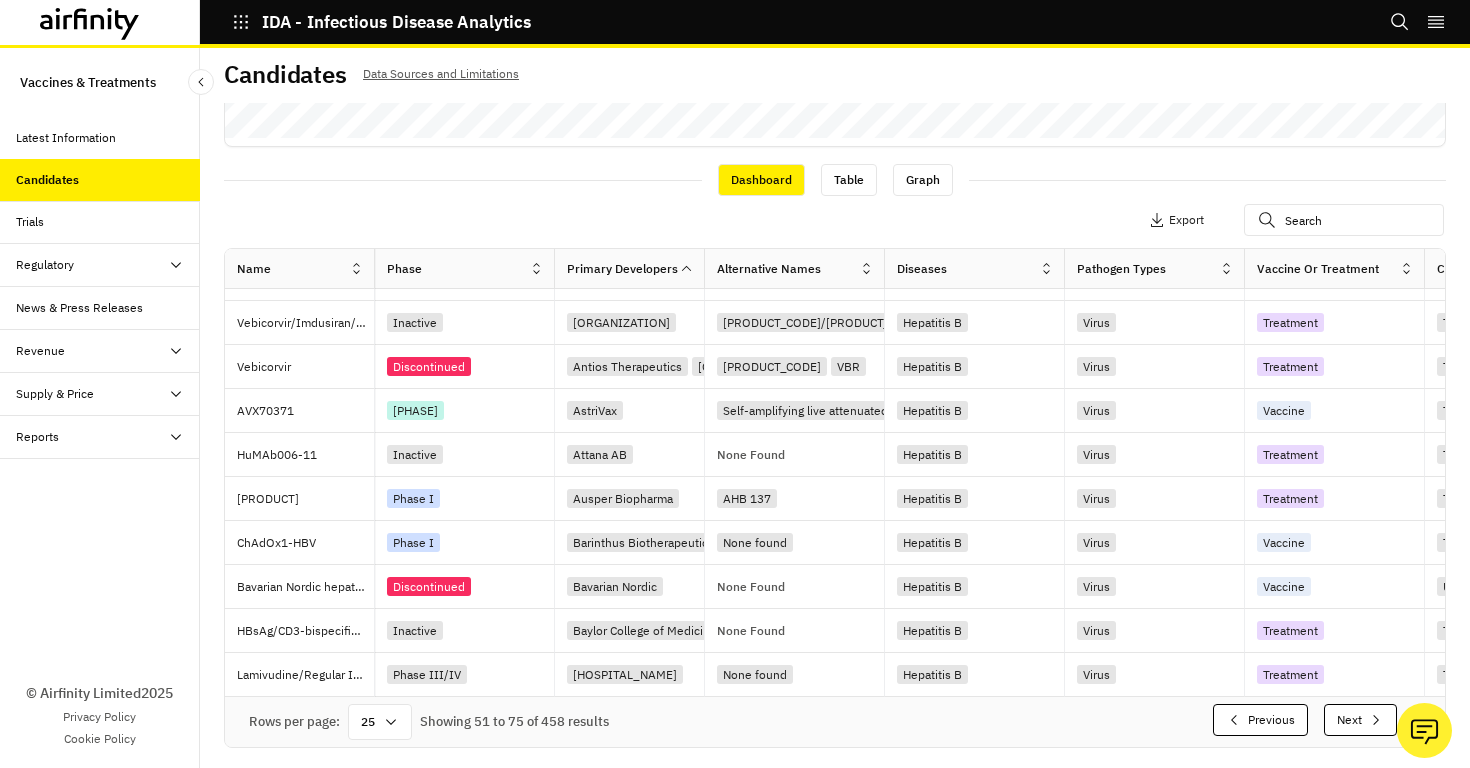 click on "Next" at bounding box center [1360, 720] 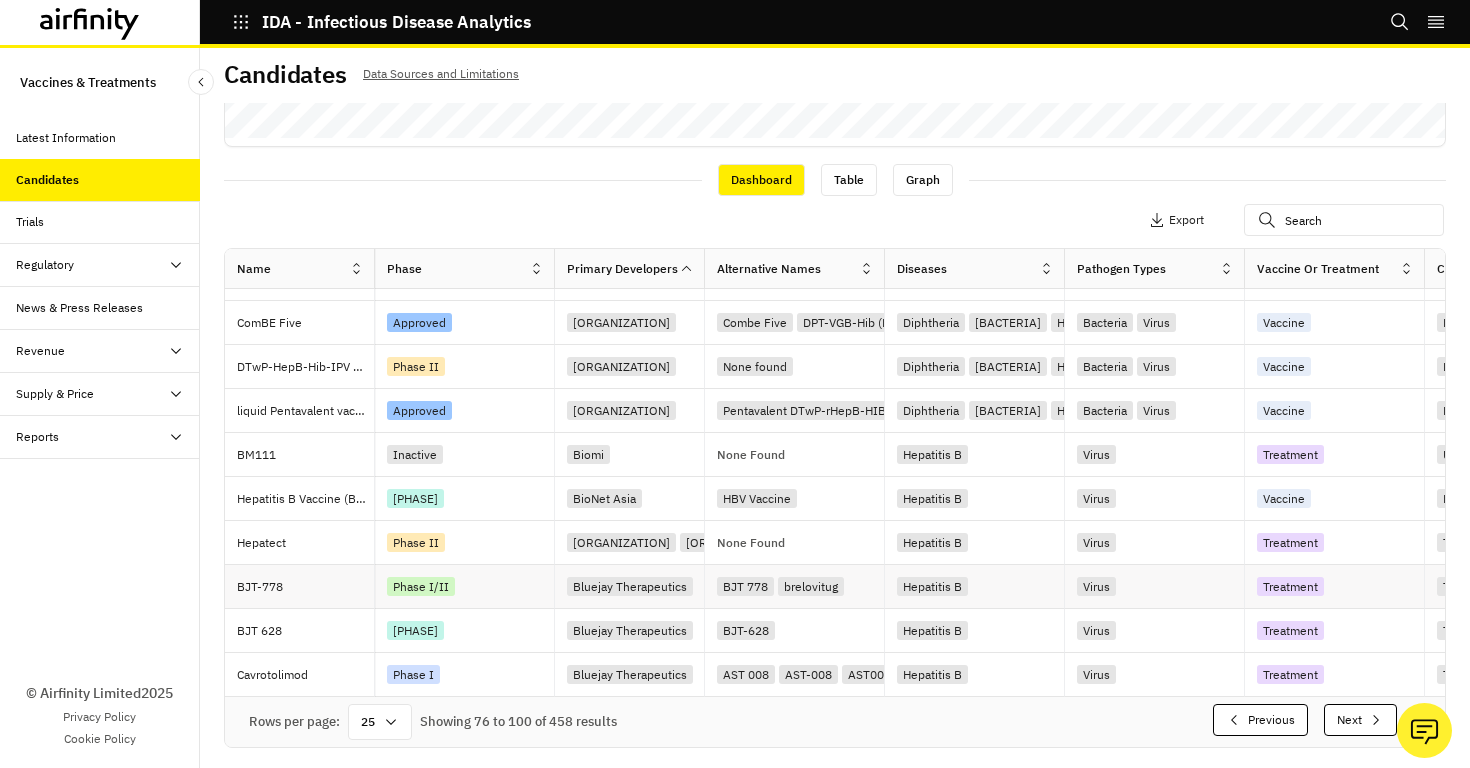 scroll, scrollTop: 697, scrollLeft: 0, axis: vertical 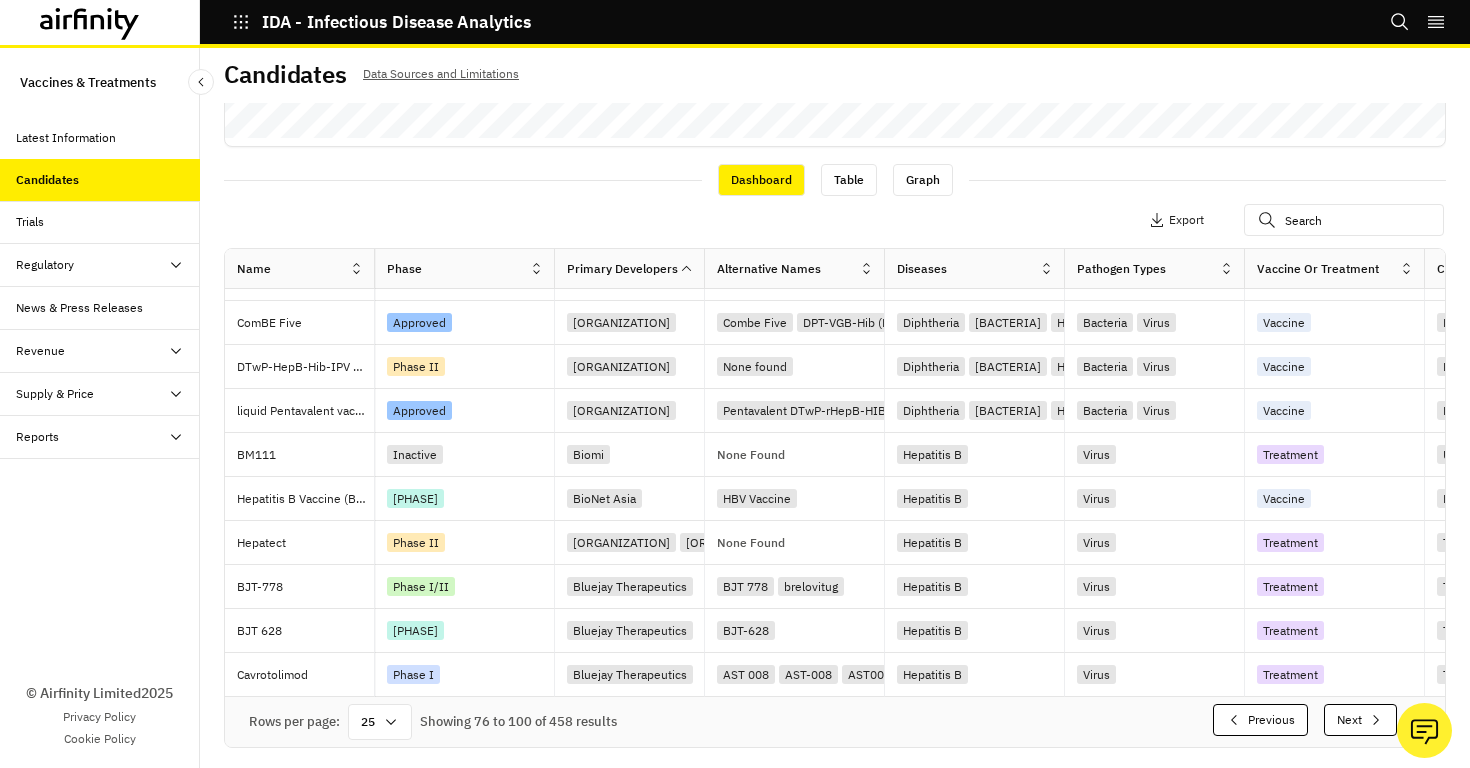 click on "Next" at bounding box center [1360, 720] 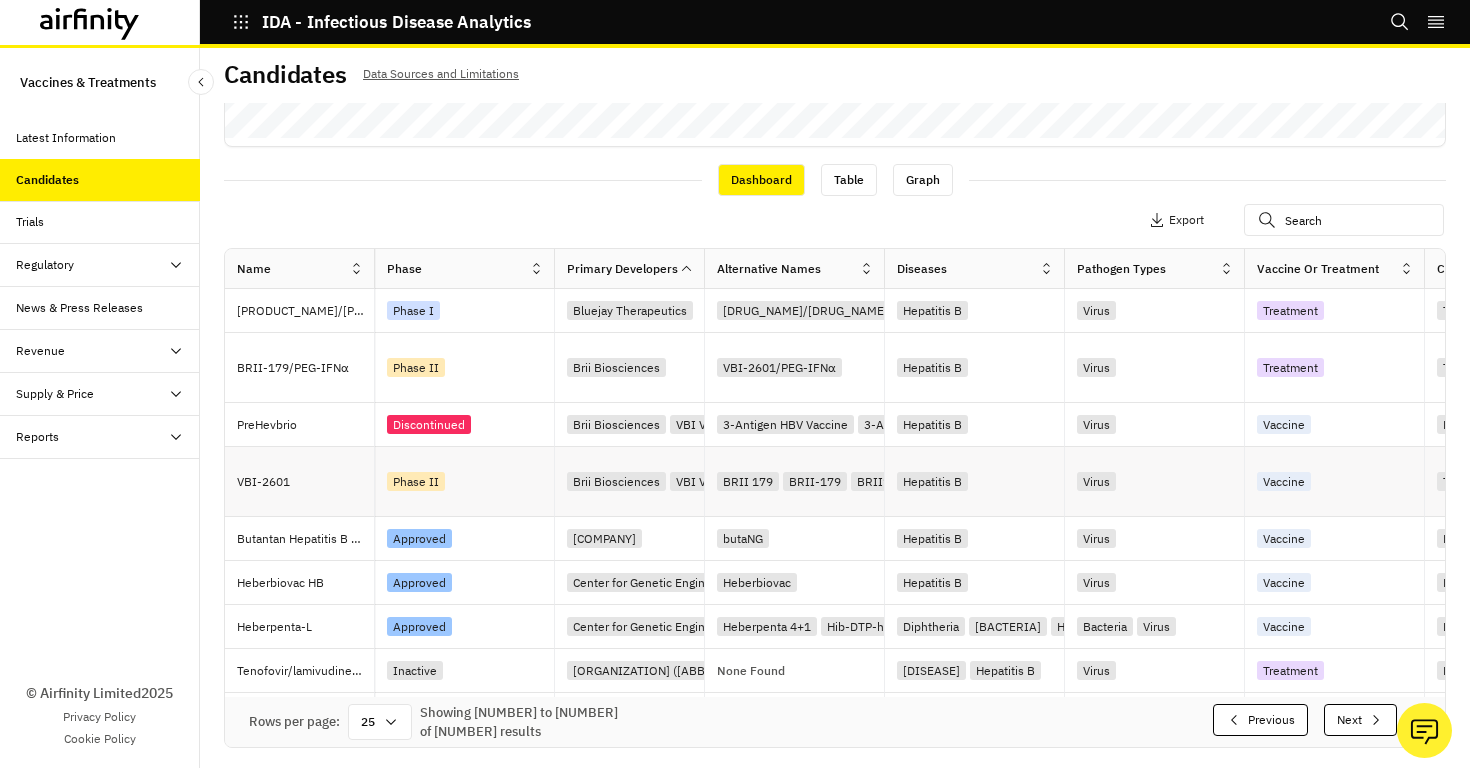 scroll, scrollTop: 0, scrollLeft: 0, axis: both 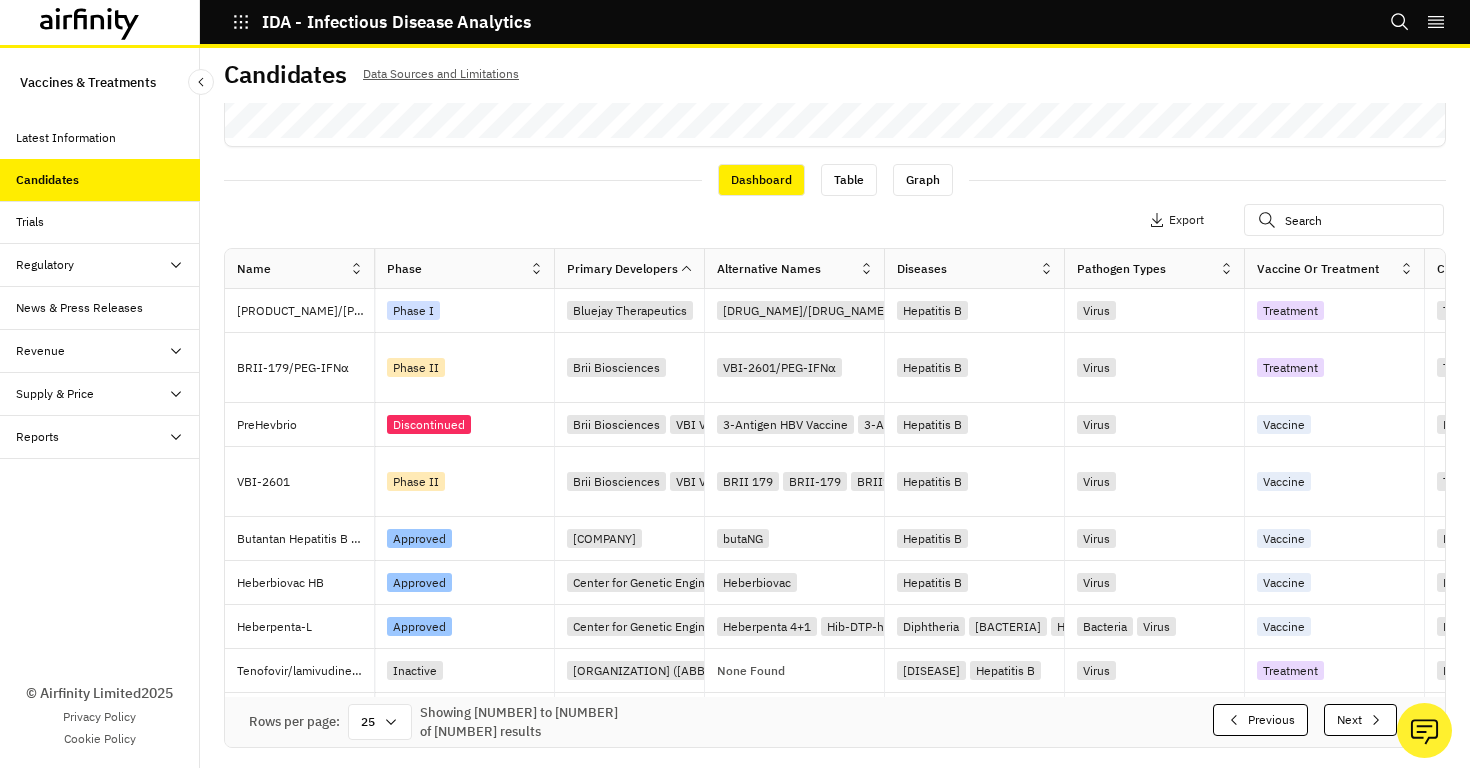 click on "Trials" at bounding box center (108, 222) 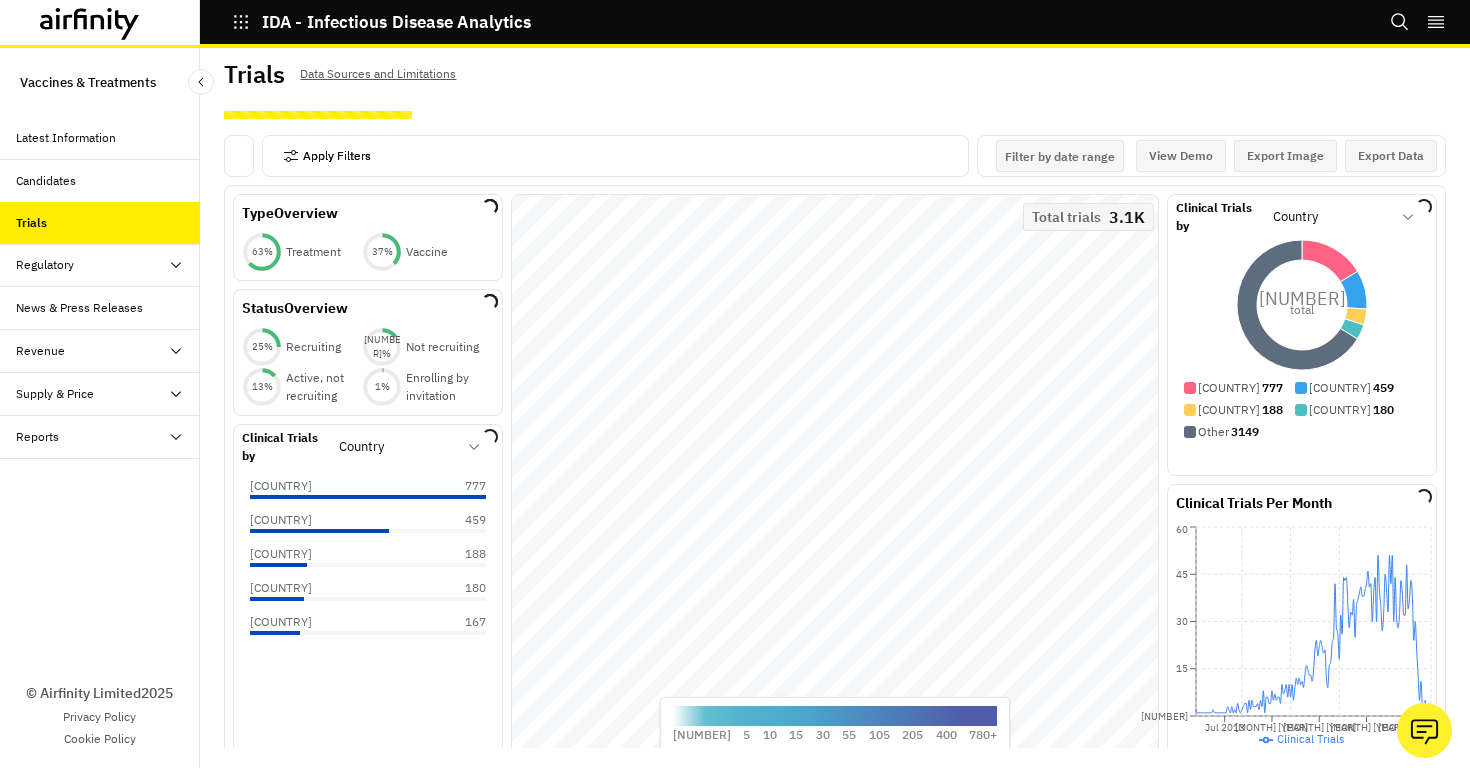 click at bounding box center [291, 156] 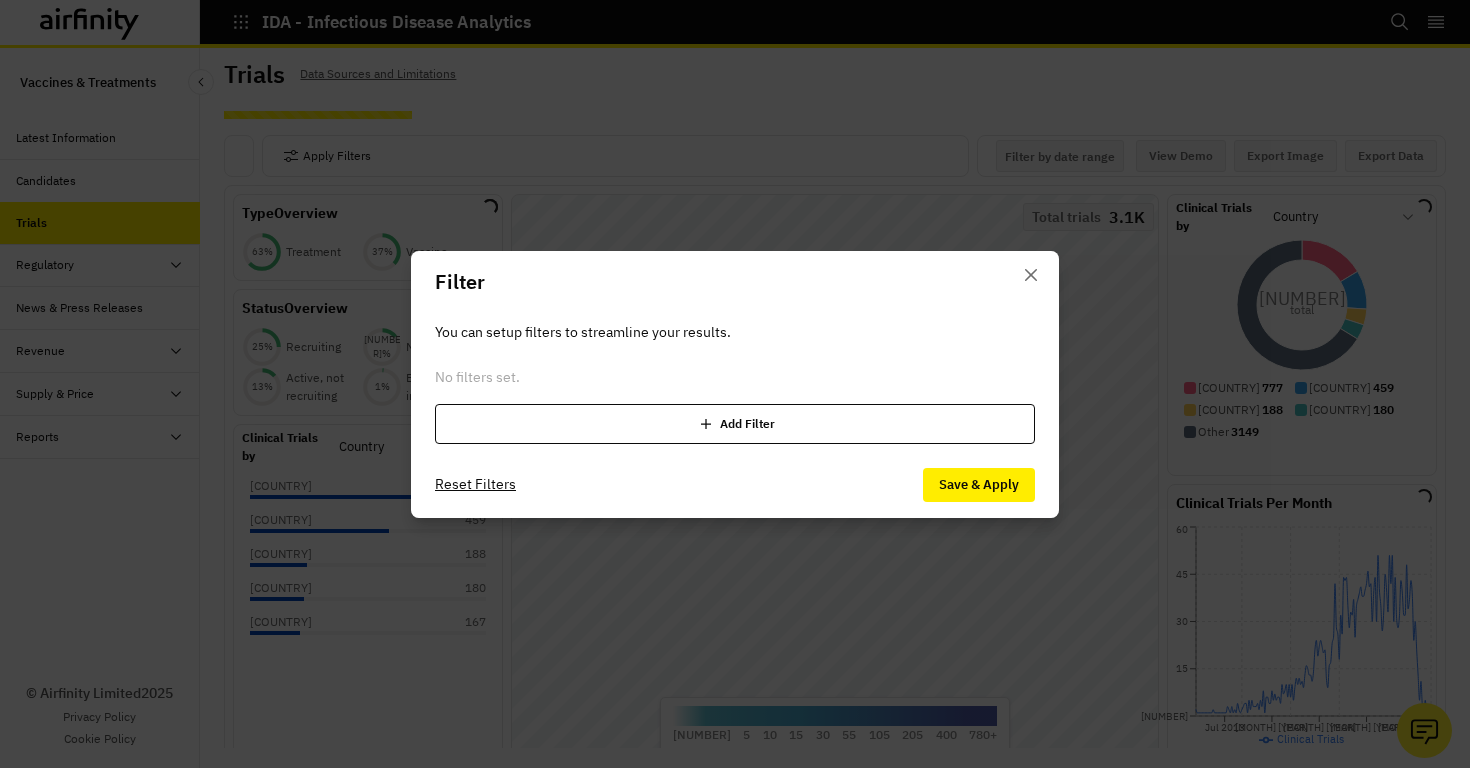 click at bounding box center (706, 424) 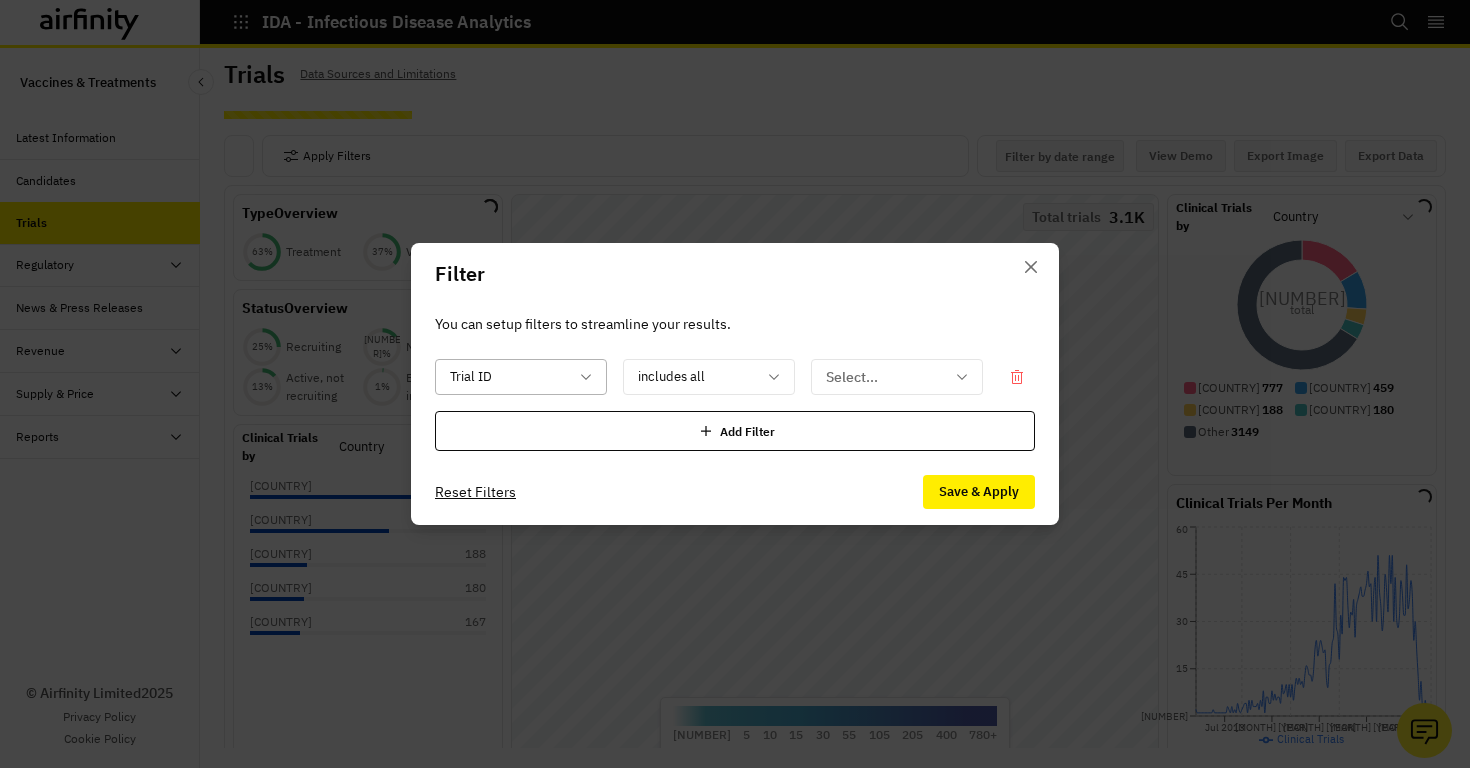 click at bounding box center (586, 377) 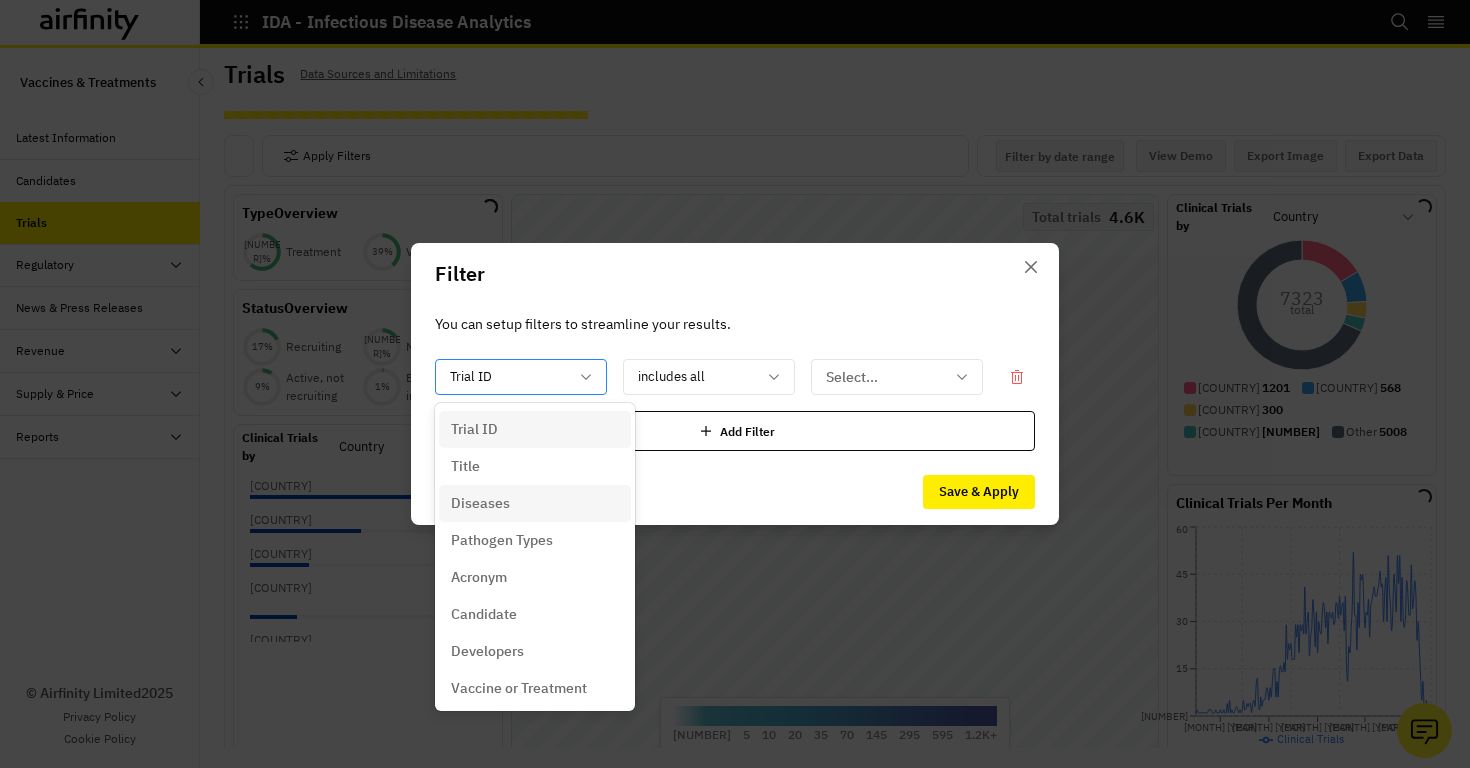 click on "Diseases" at bounding box center (535, 503) 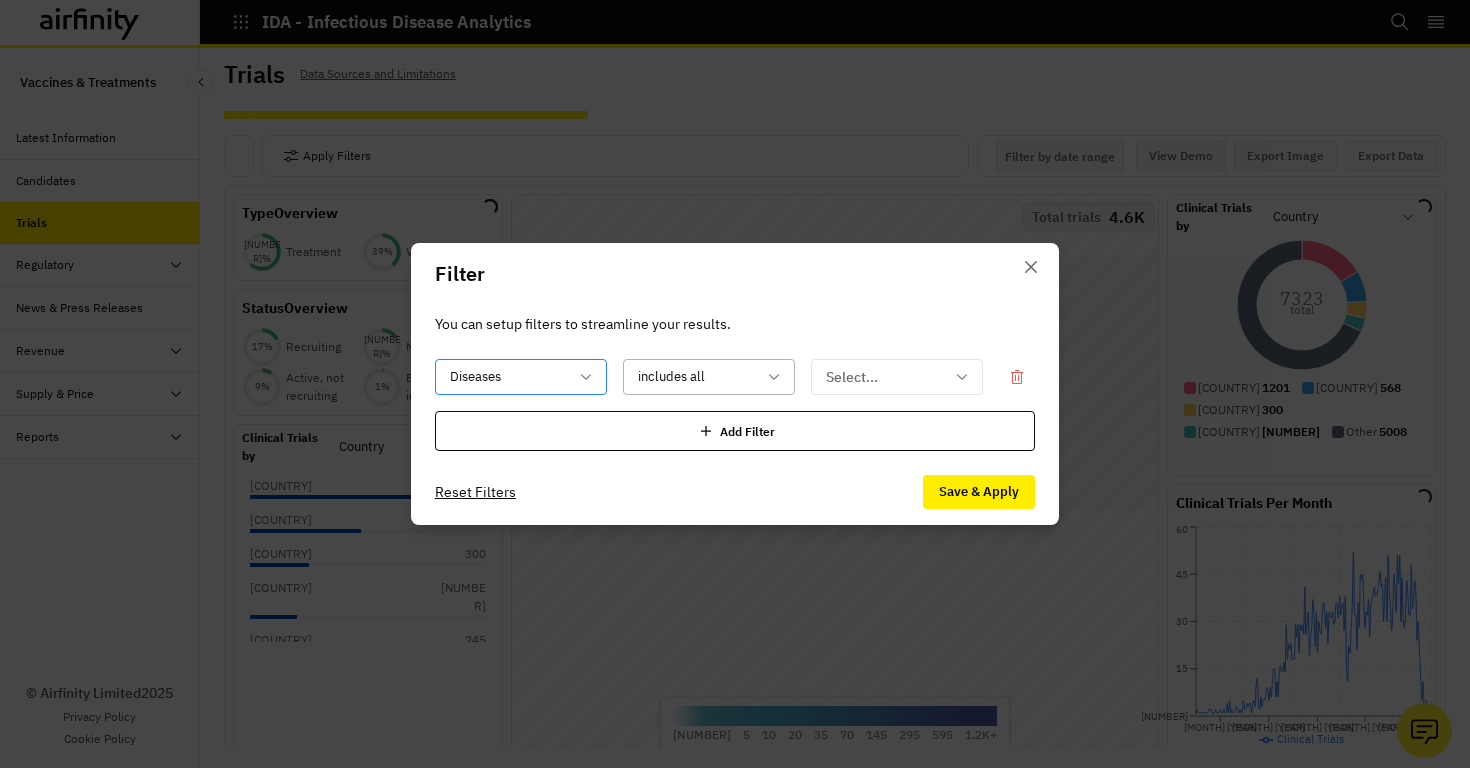 click at bounding box center (697, 377) 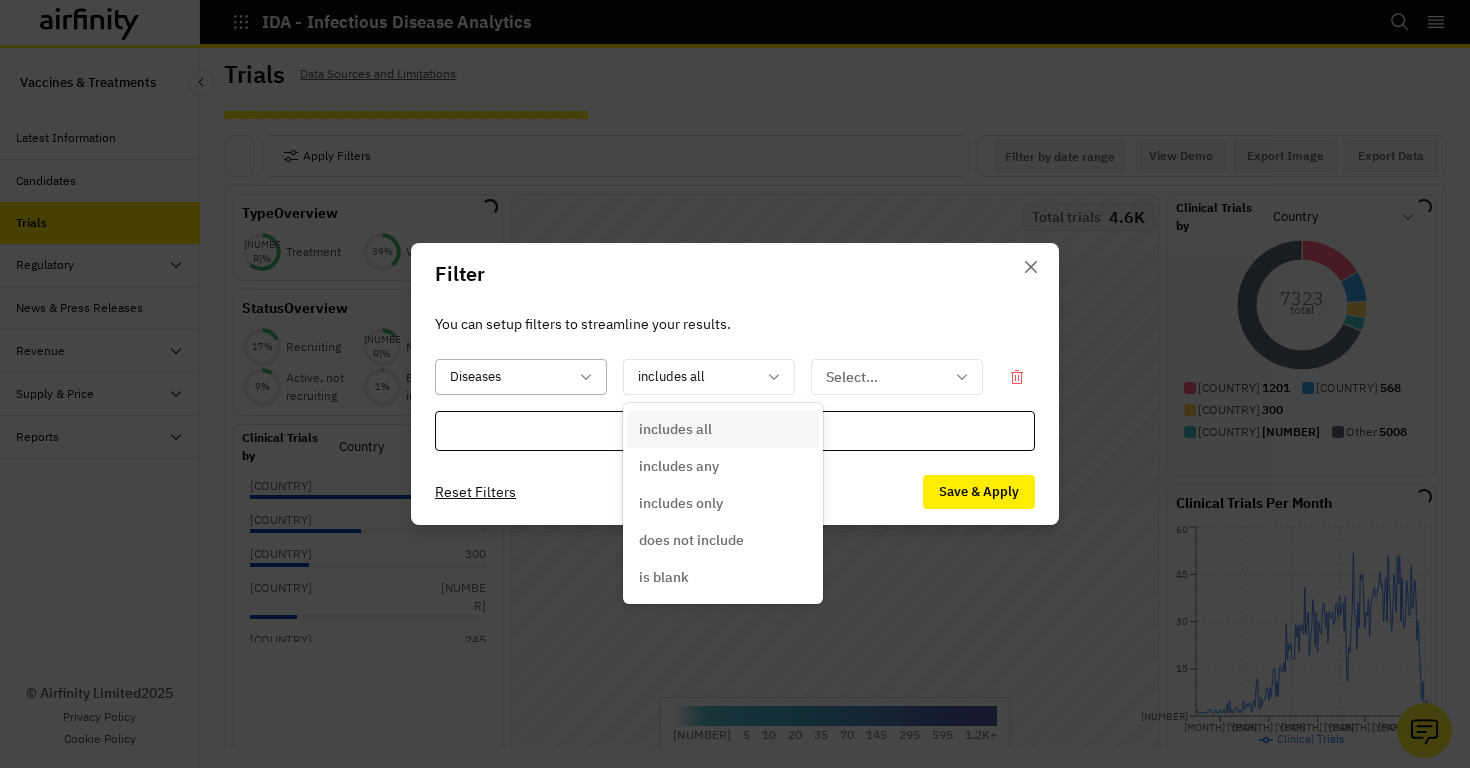 click on "includes all" at bounding box center [723, 429] 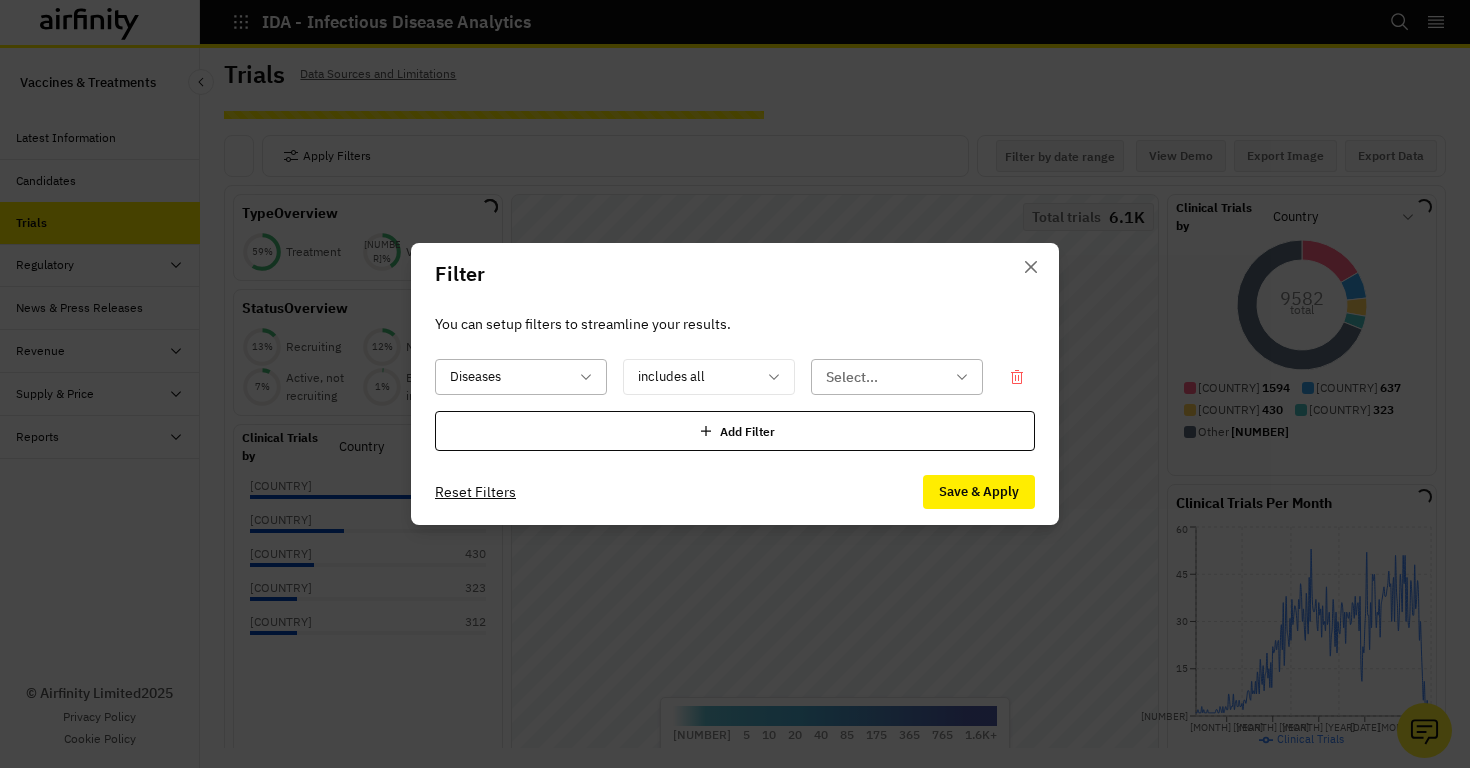 click at bounding box center [885, 377] 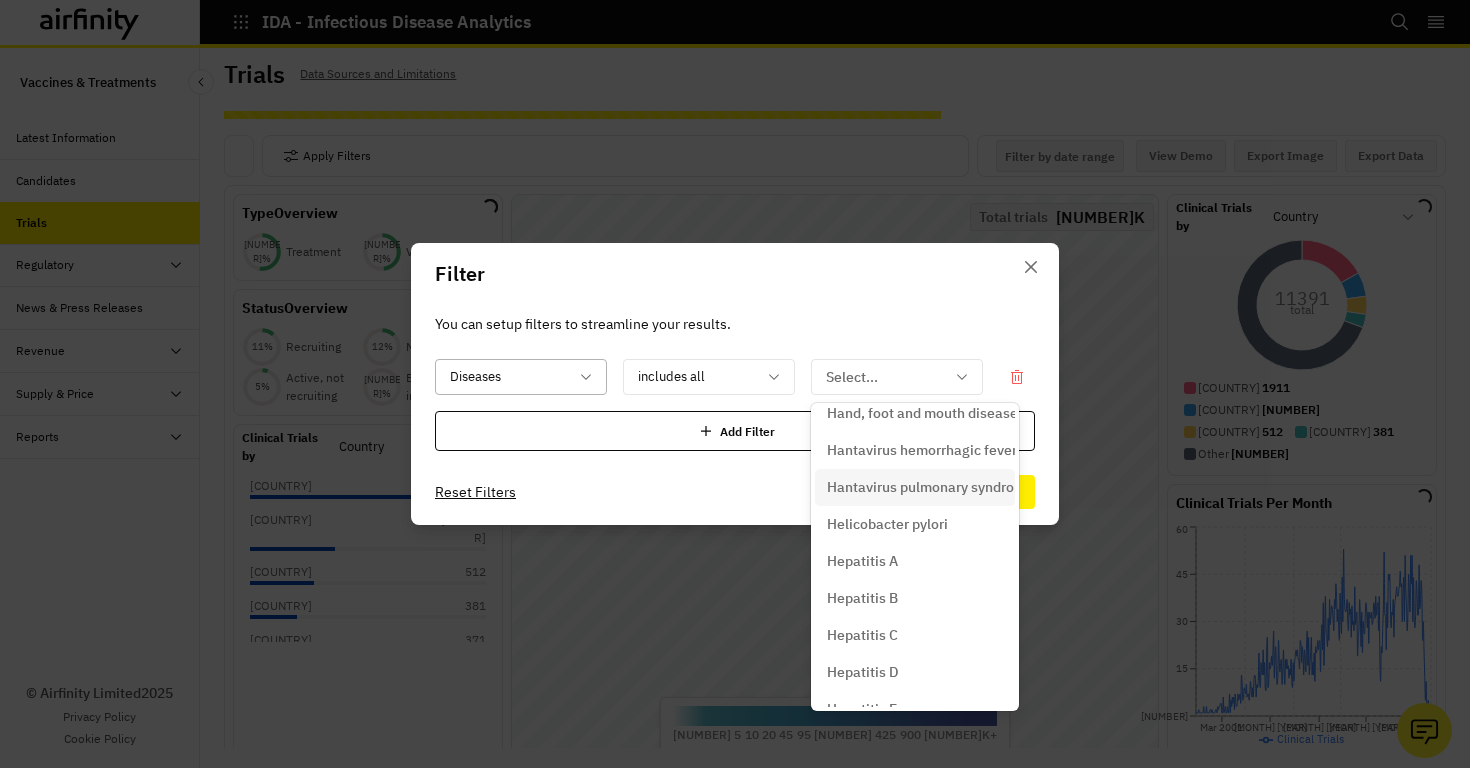 scroll, scrollTop: 3495, scrollLeft: 0, axis: vertical 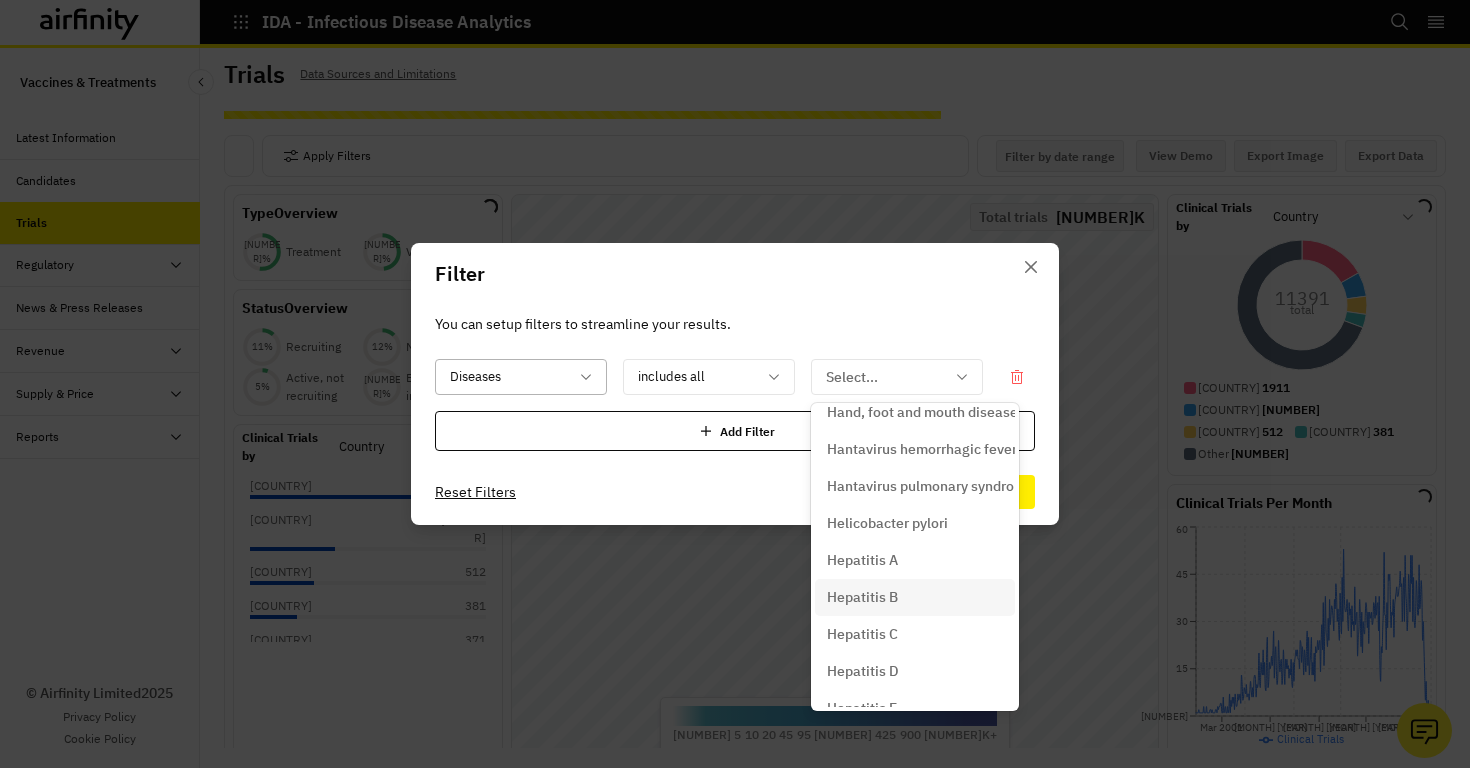click on "Hepatitis B" at bounding box center [862, 597] 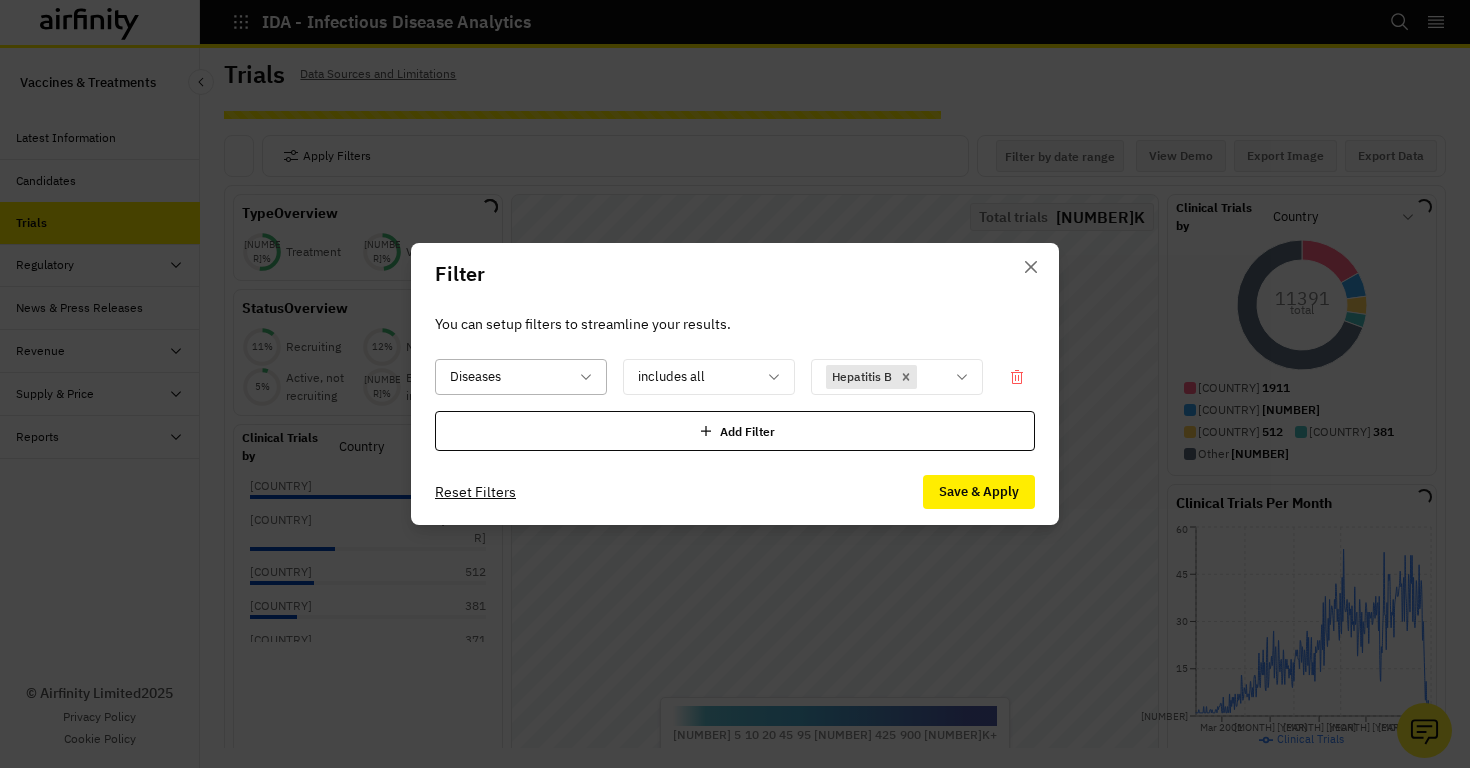 click on "Save & Apply" at bounding box center [979, 492] 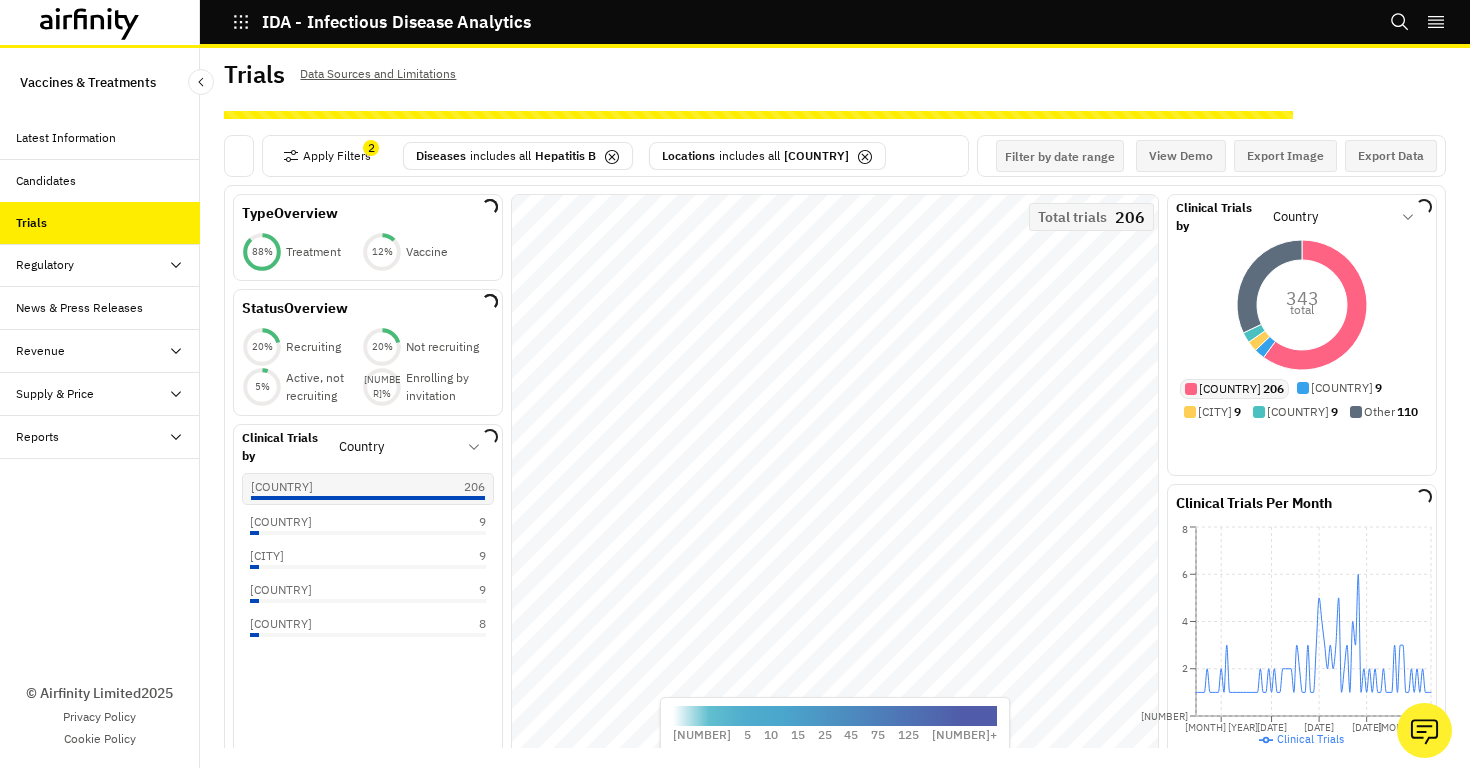 scroll, scrollTop: 0, scrollLeft: 0, axis: both 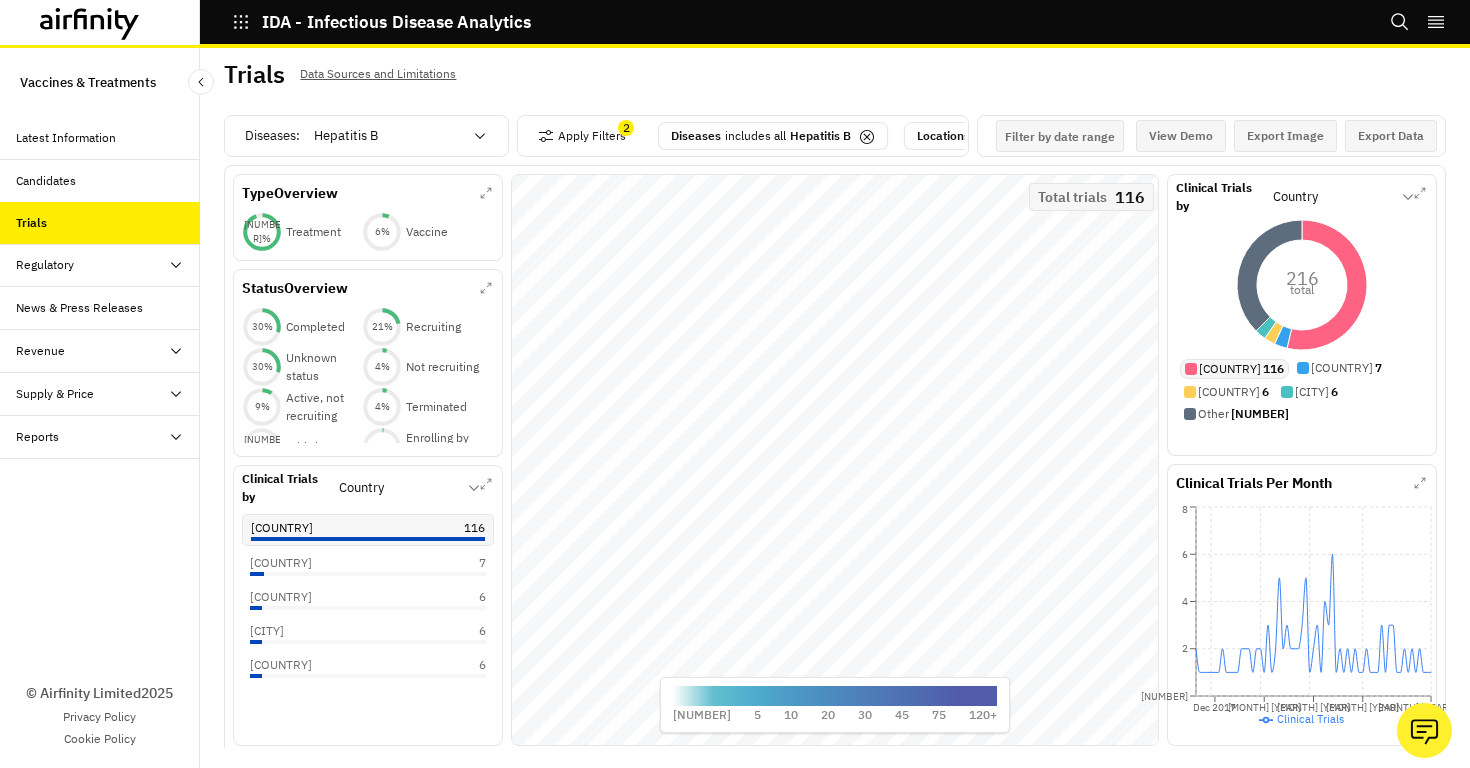click on "[COUNTRY] [NUMBER]" at bounding box center (368, 528) 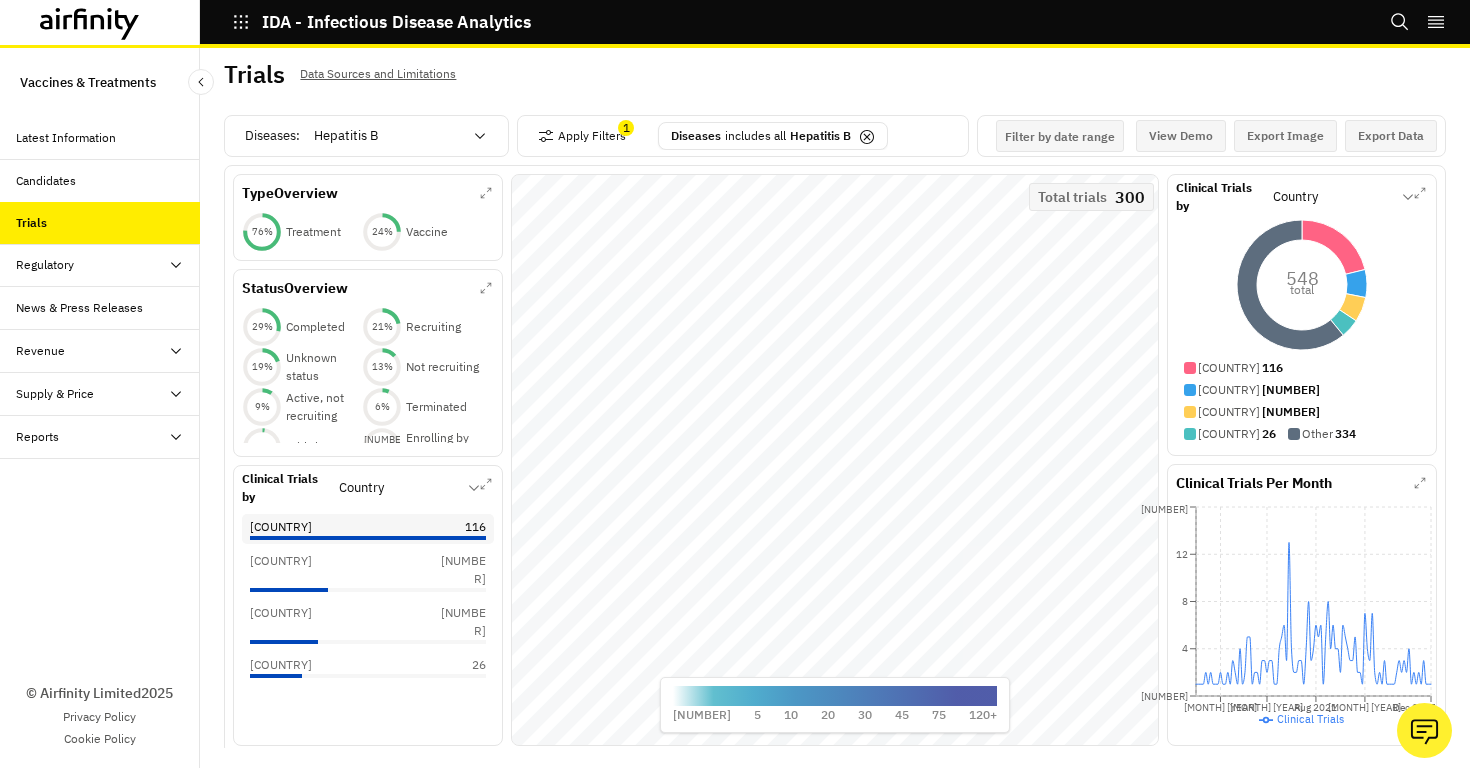 click on "[COUNTRY] [NUMBER]" at bounding box center (368, 527) 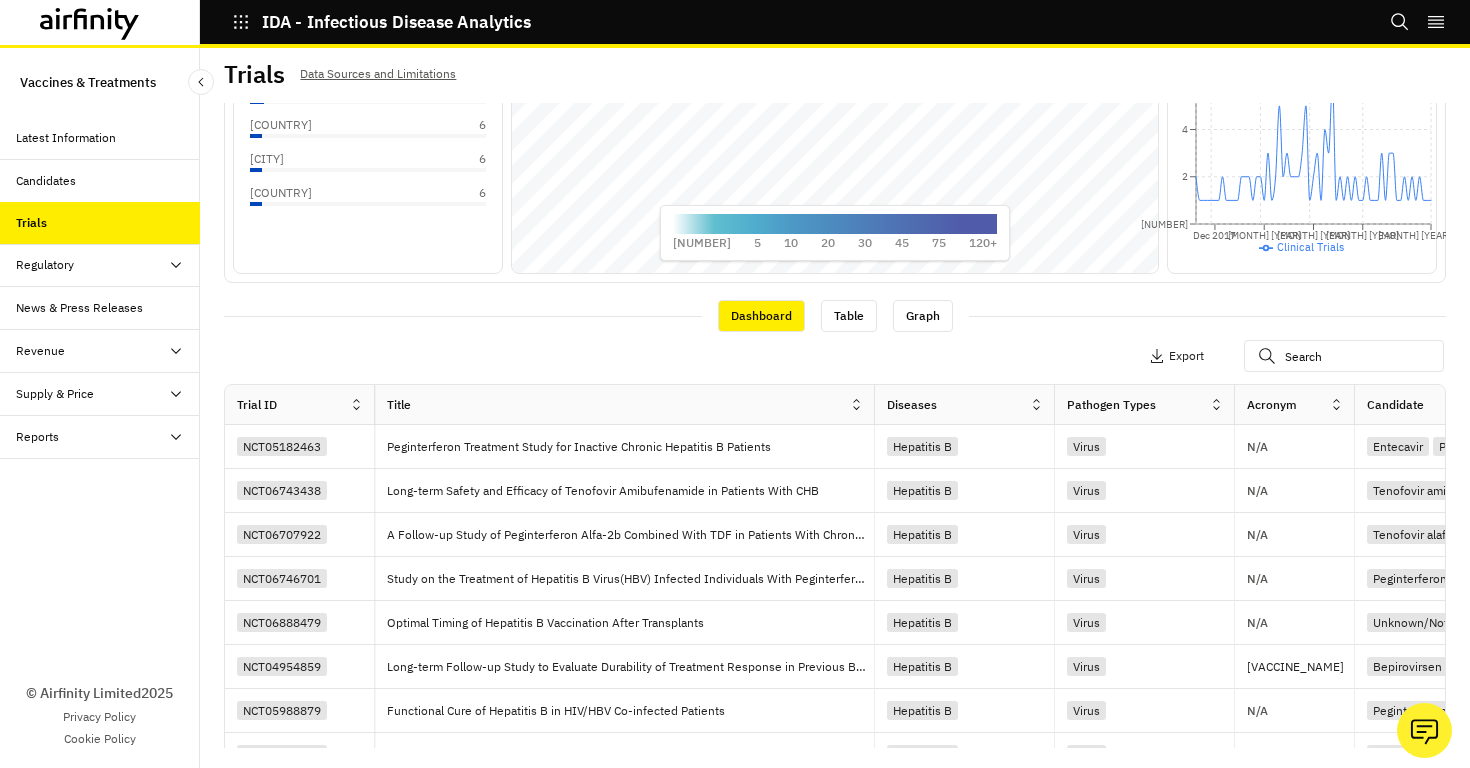 scroll, scrollTop: 475, scrollLeft: 0, axis: vertical 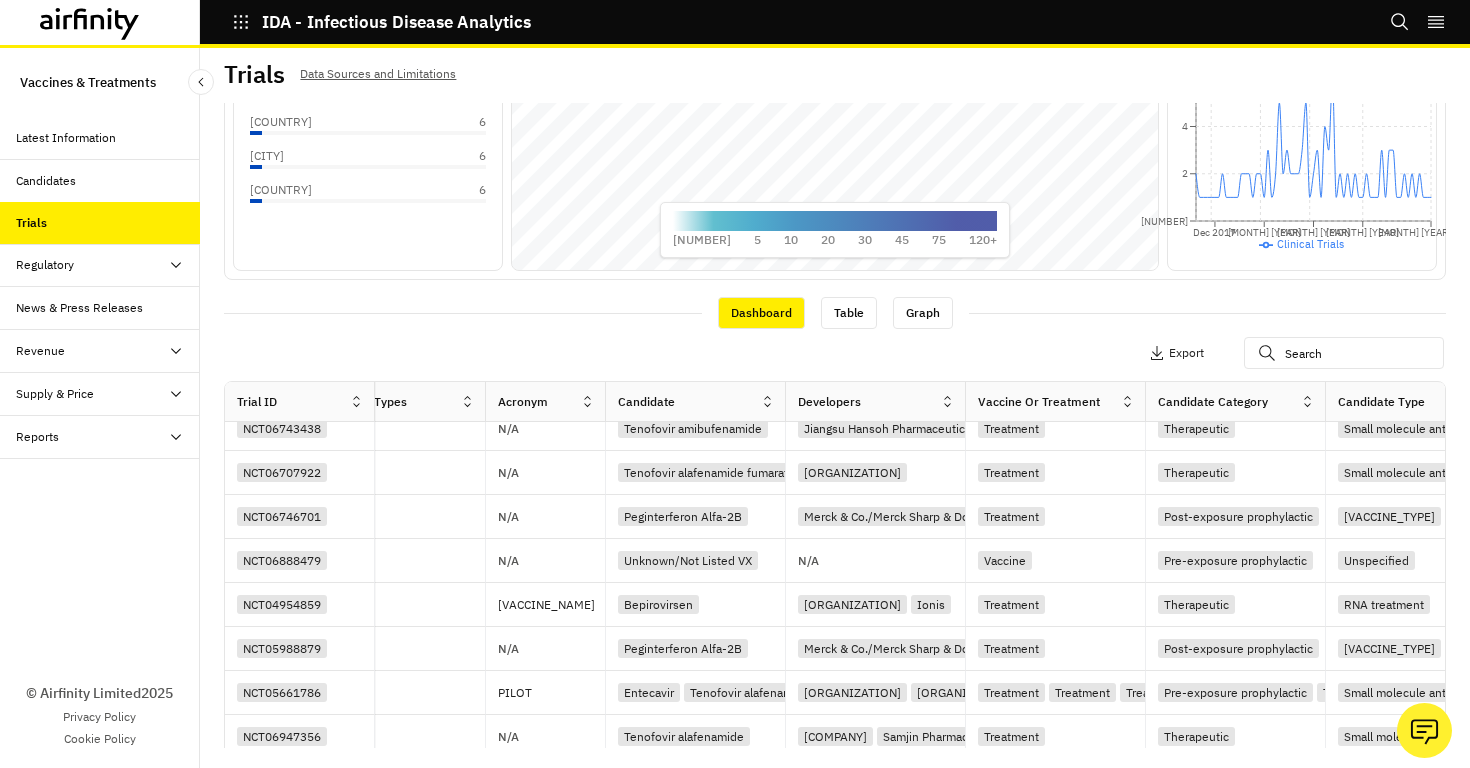 click at bounding box center [356, 401] 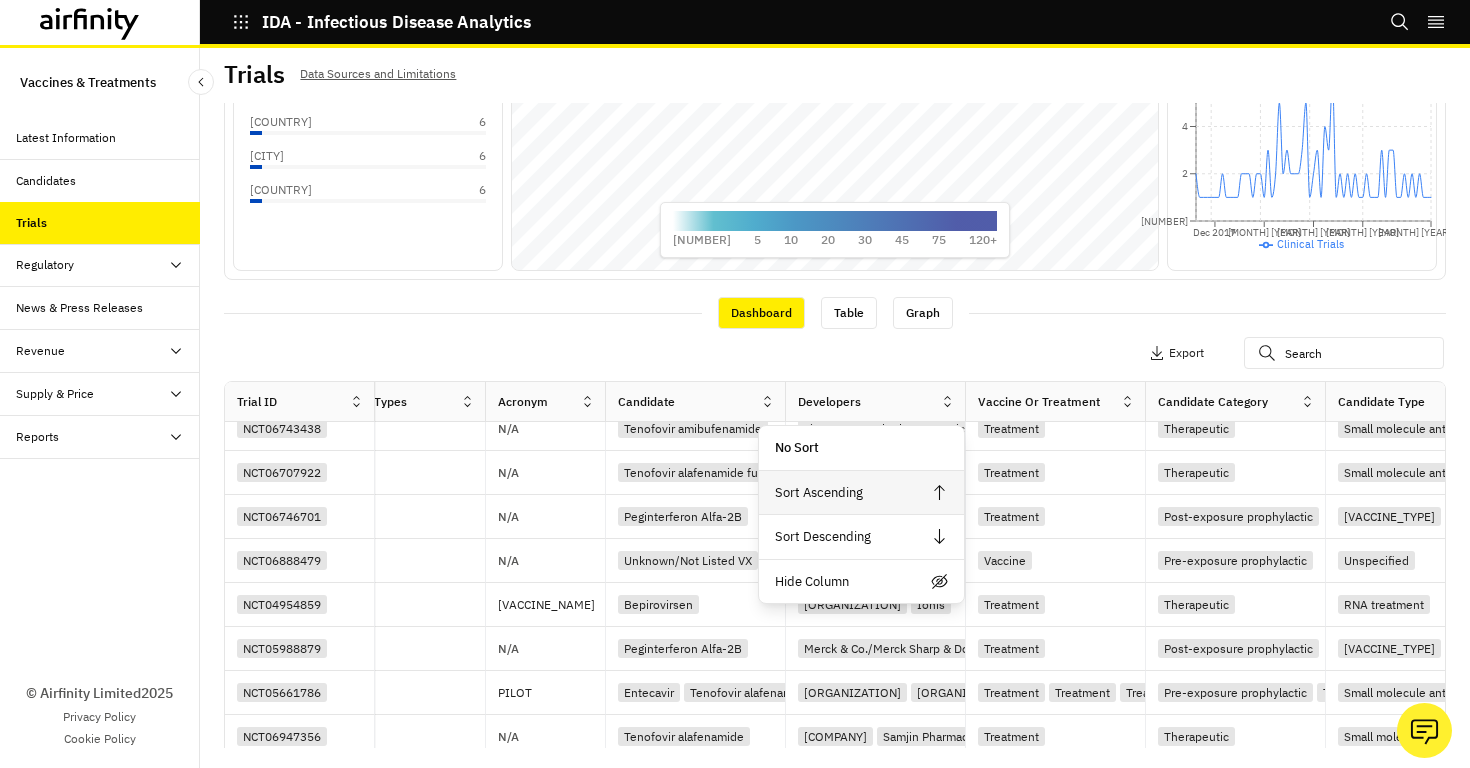 click on "Sort Ascending" at bounding box center (861, 493) 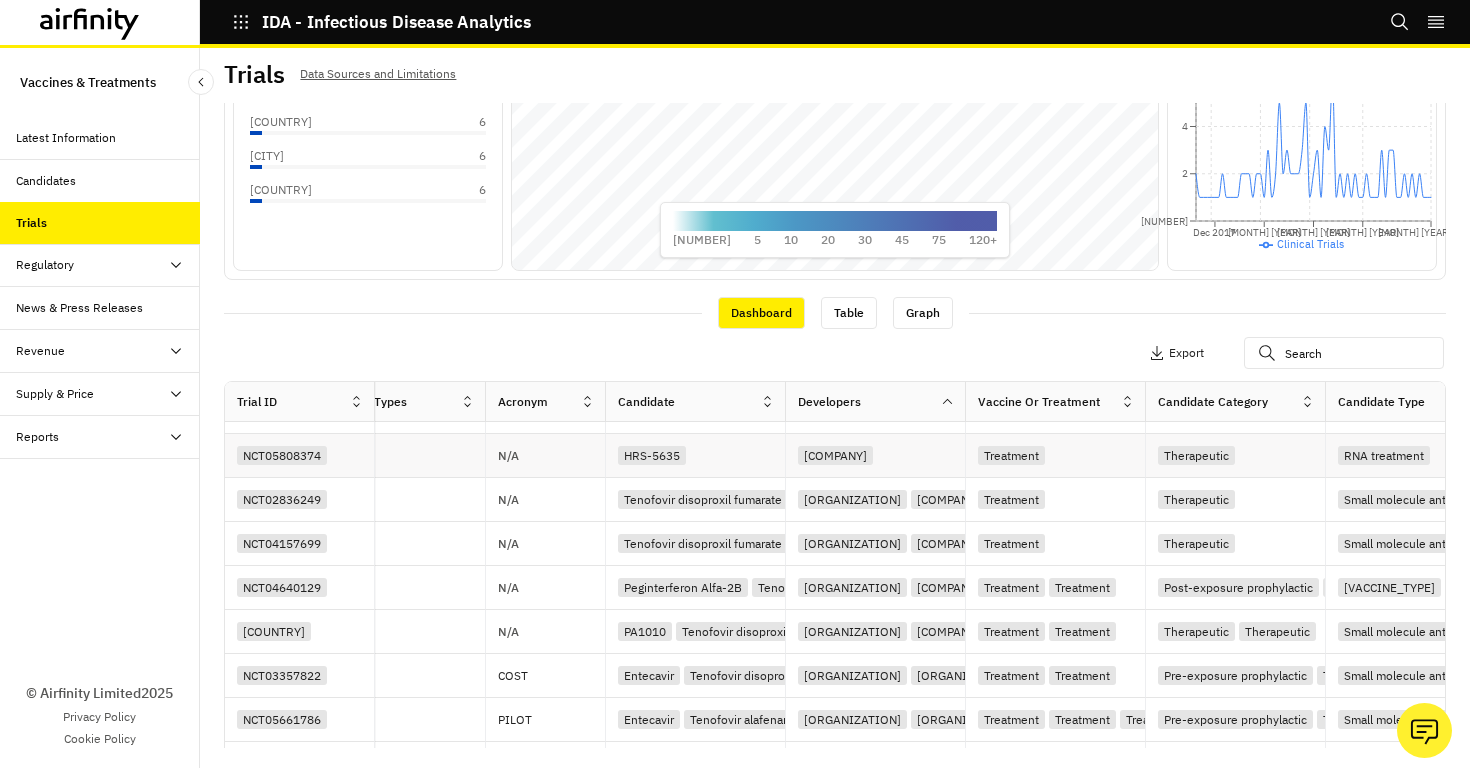 scroll, scrollTop: 697, scrollLeft: 749, axis: both 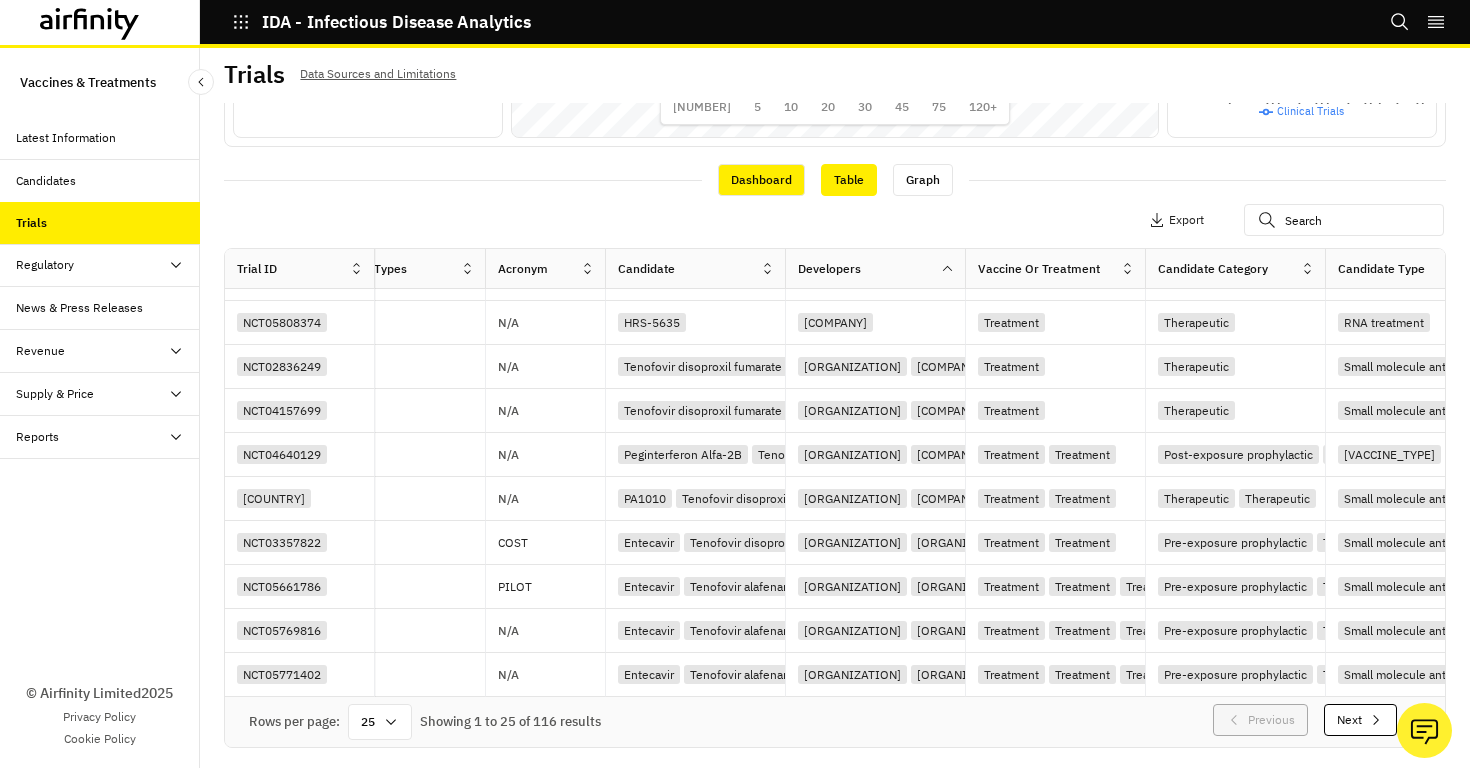 click on "Table" at bounding box center (849, 180) 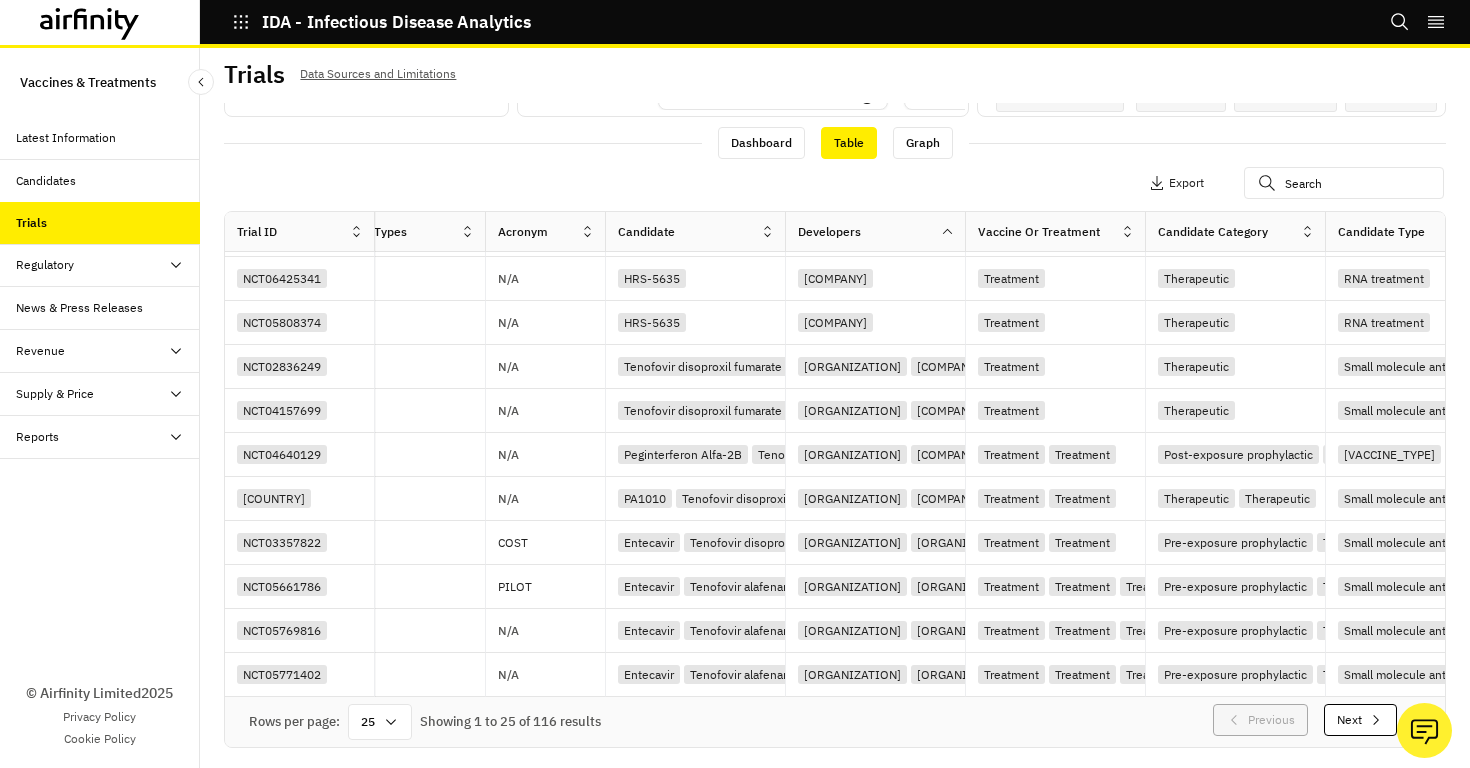 scroll, scrollTop: 40, scrollLeft: 0, axis: vertical 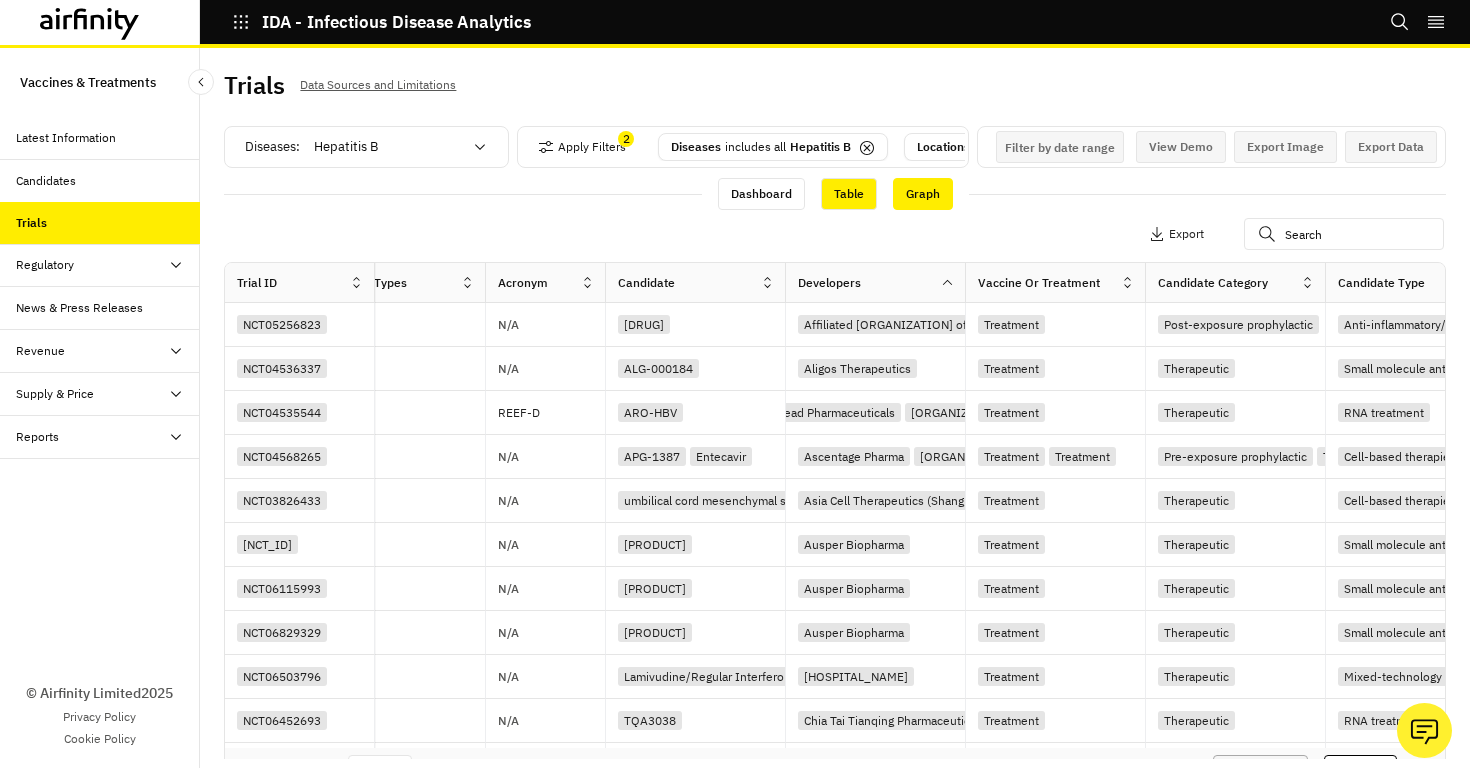 click on "Graph" at bounding box center [923, 194] 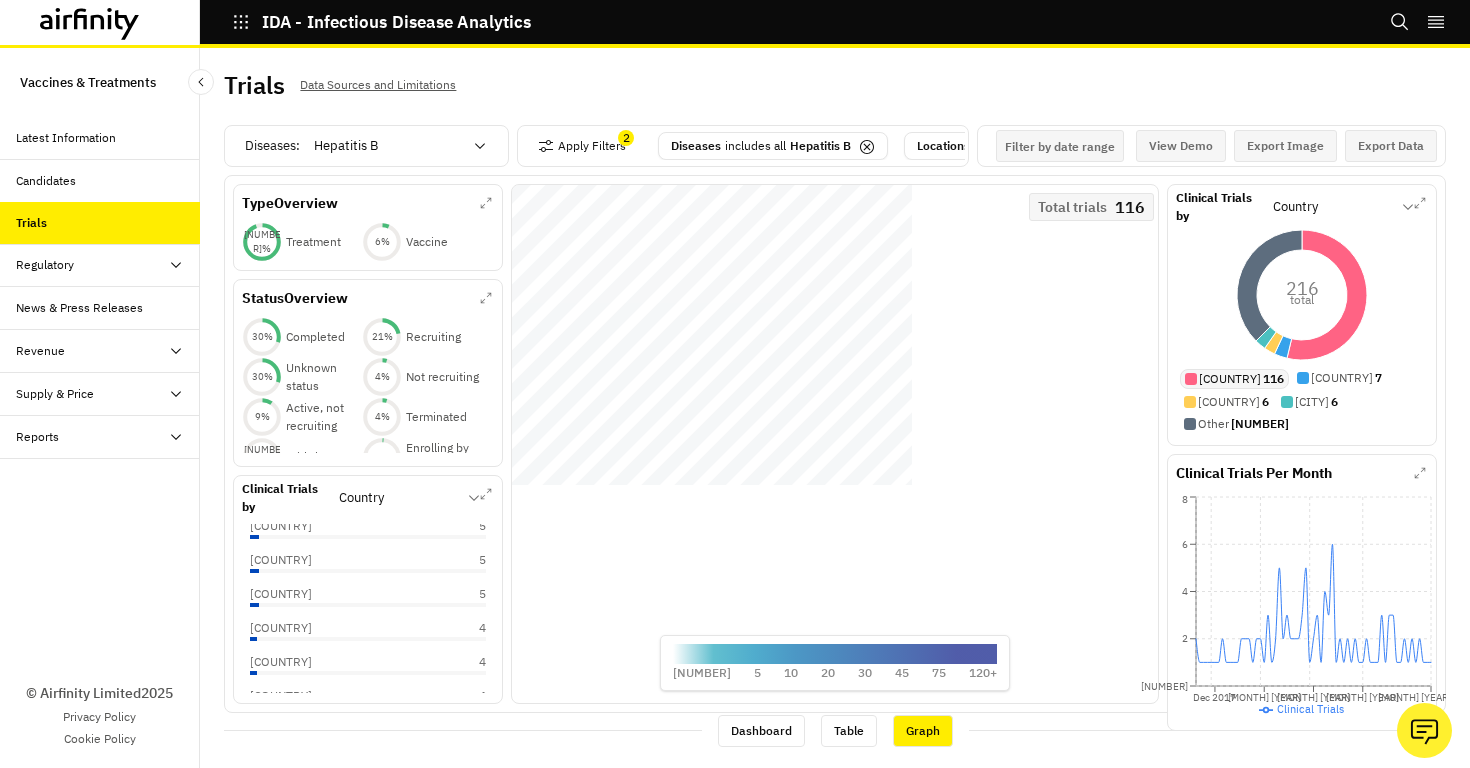 scroll, scrollTop: 1, scrollLeft: 0, axis: vertical 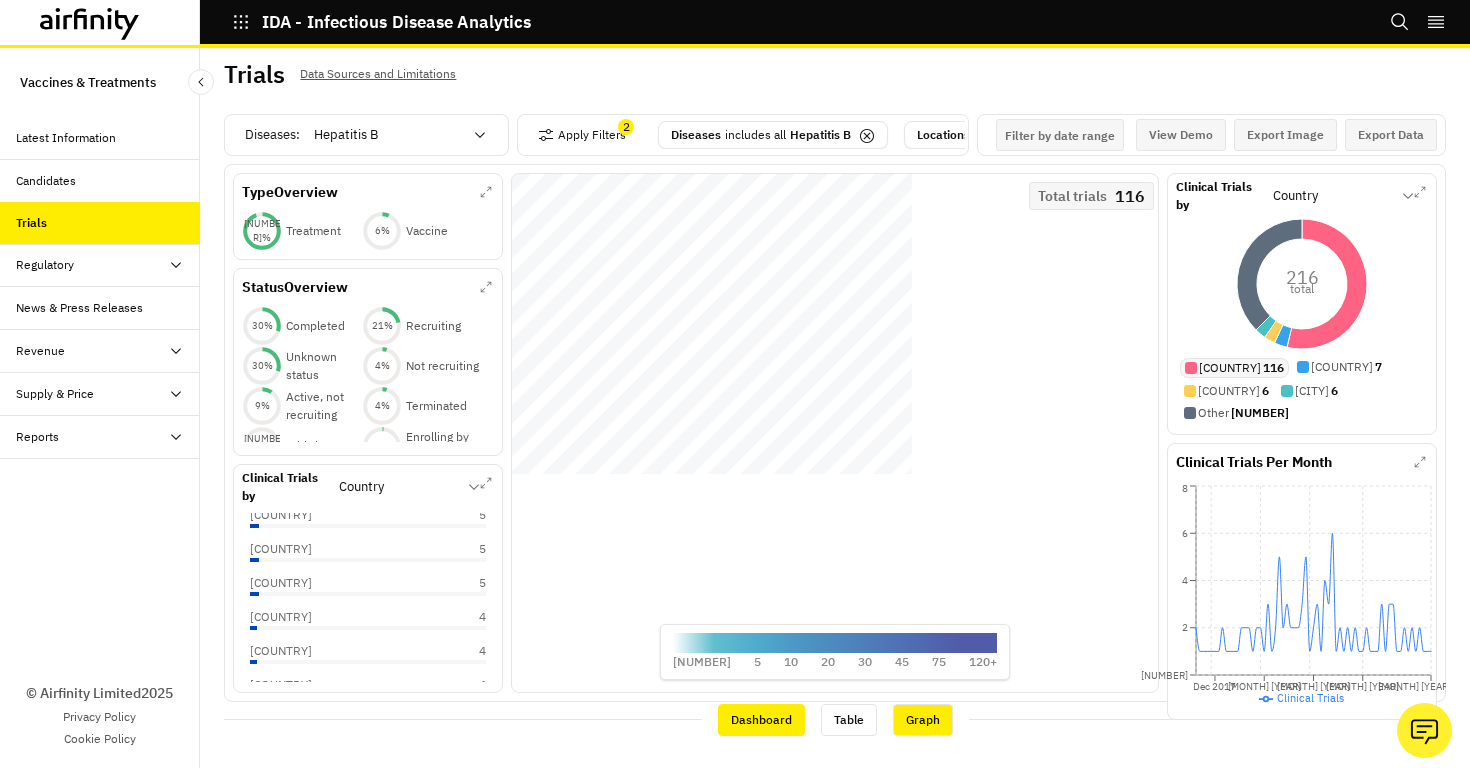click on "Dashboard" at bounding box center (761, 720) 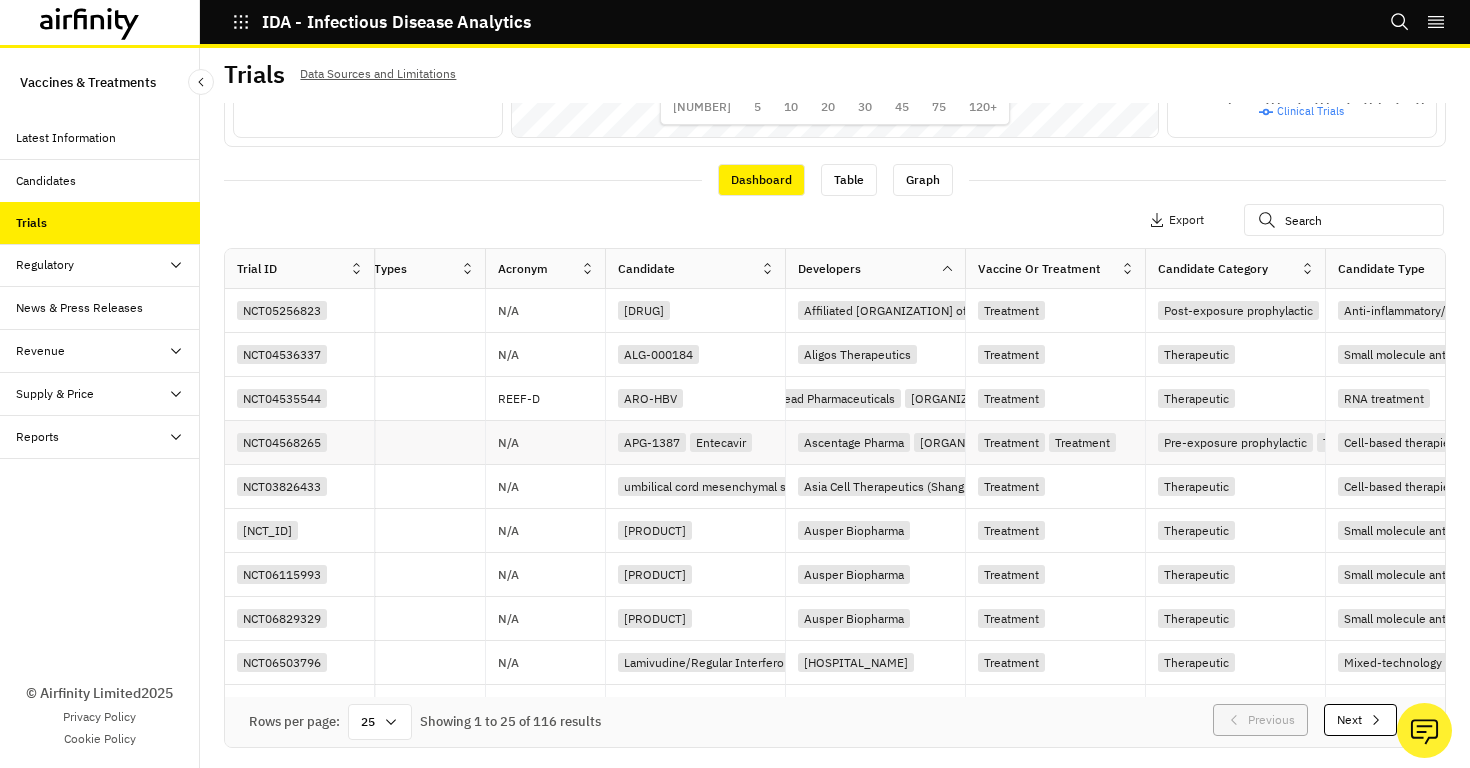 scroll, scrollTop: 608, scrollLeft: 0, axis: vertical 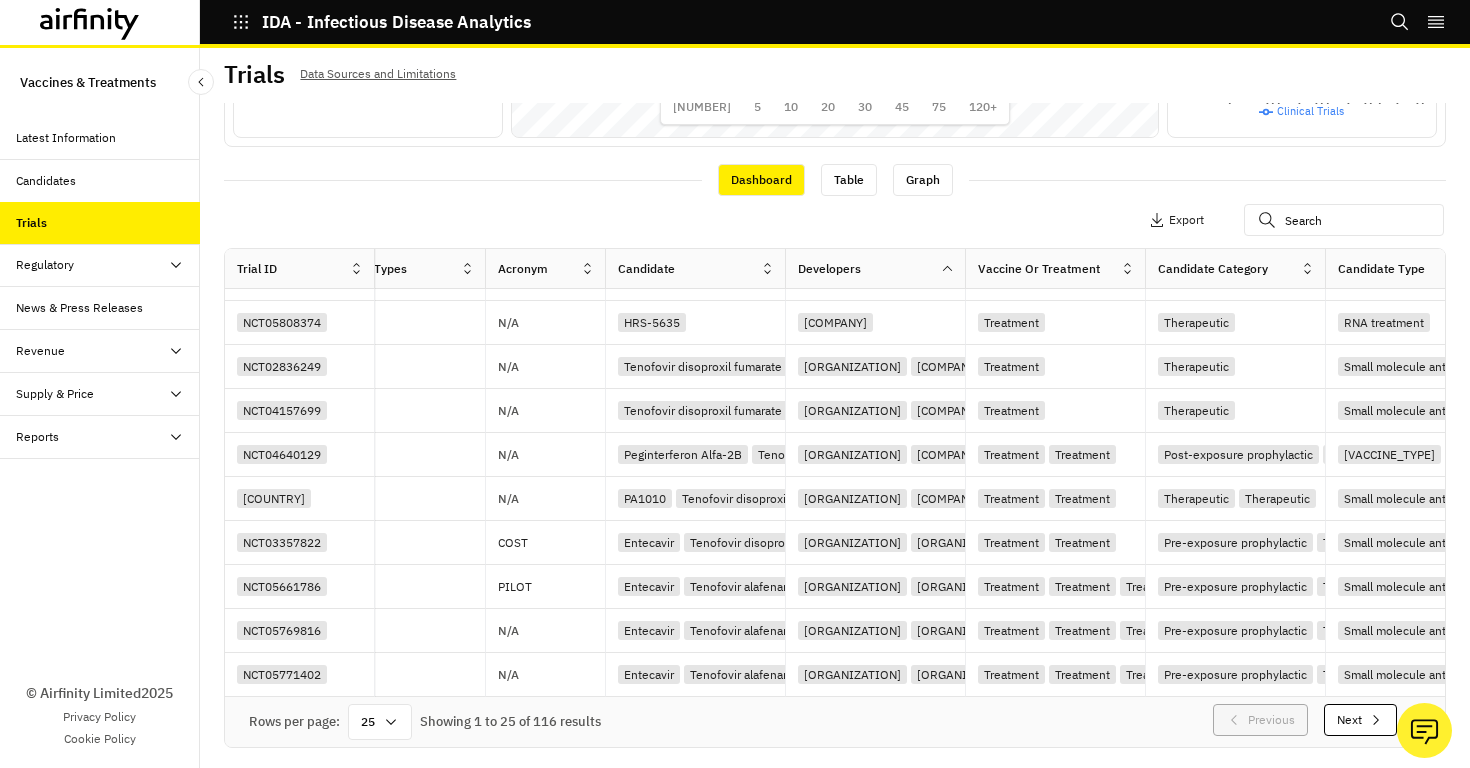 click on "Next" at bounding box center [1360, 720] 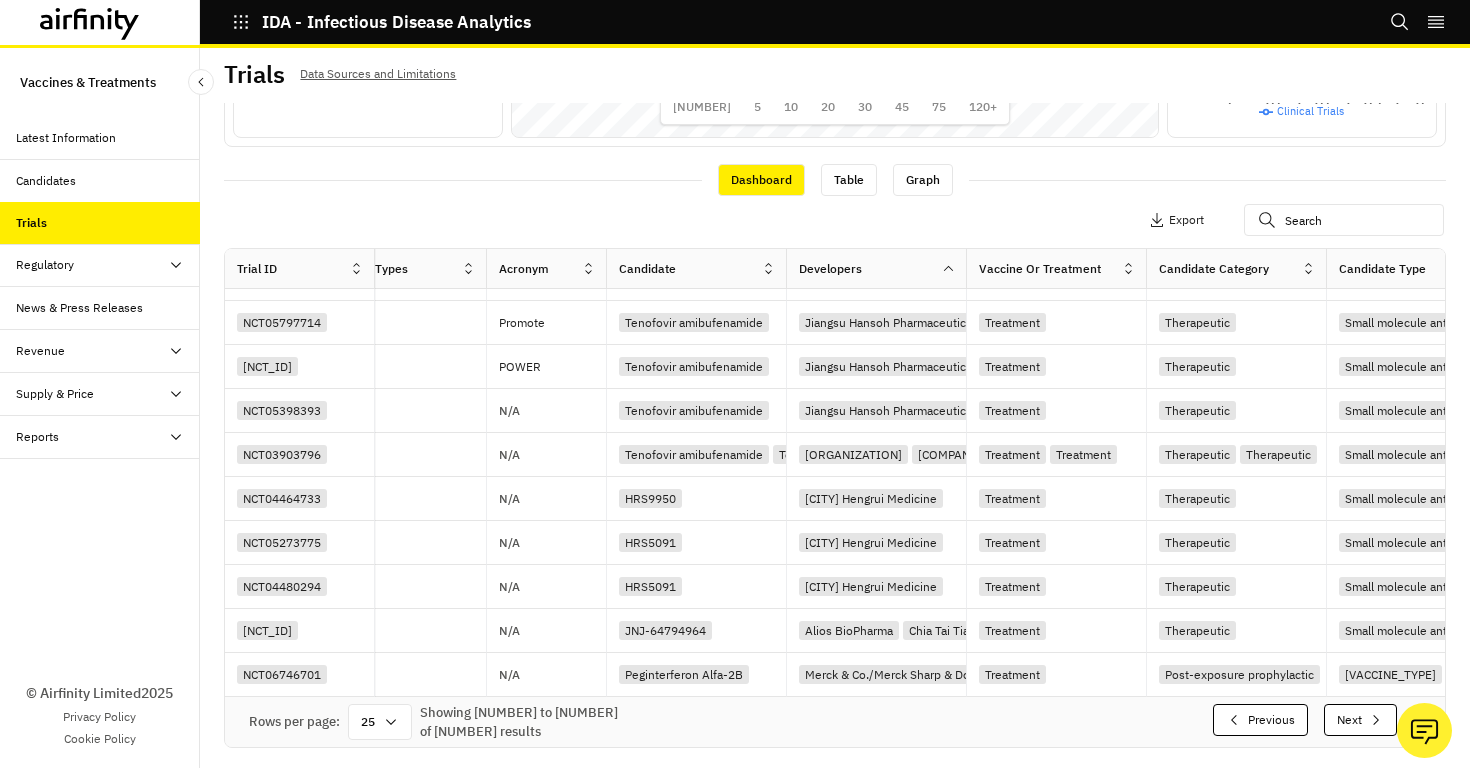 click on "Next" at bounding box center (1360, 720) 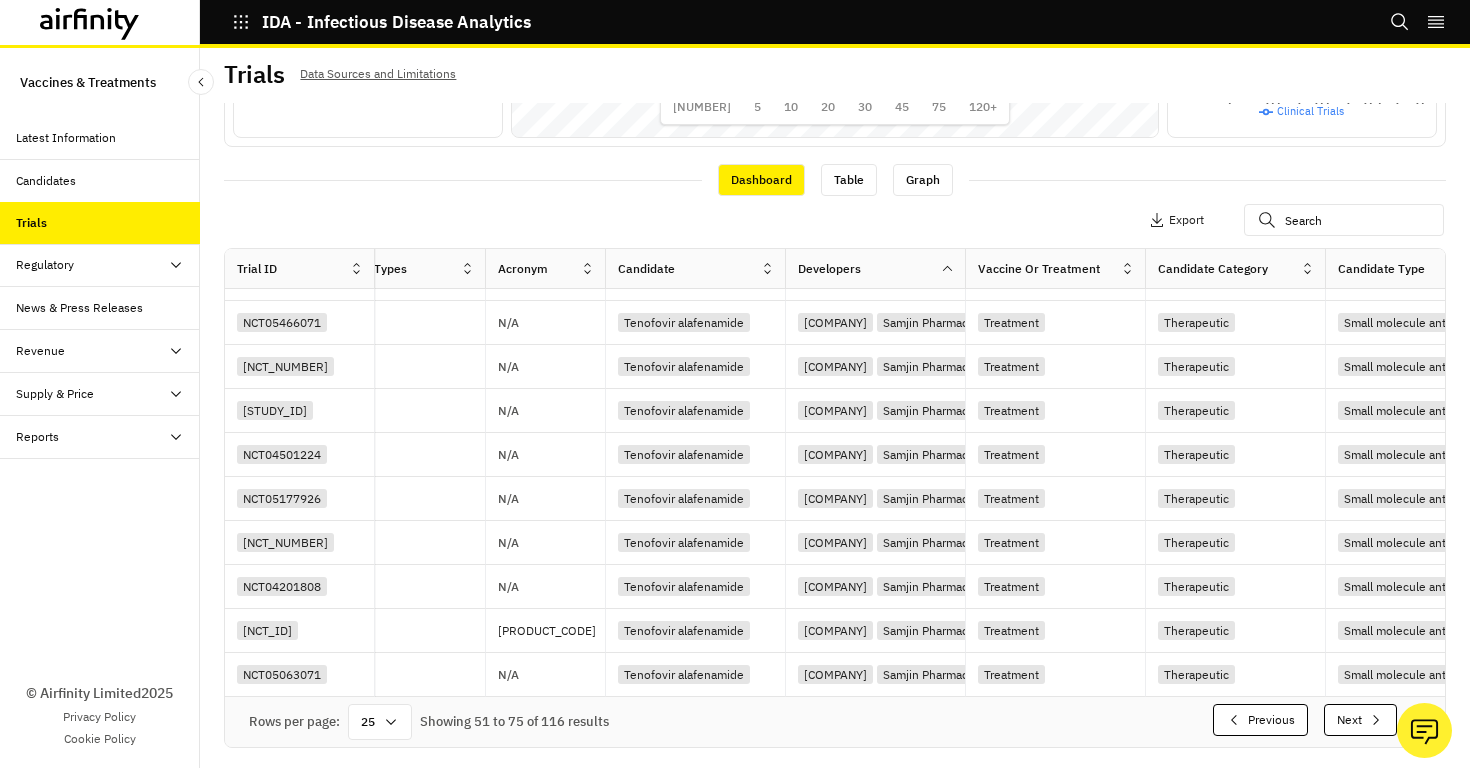 click on "Next" at bounding box center (1360, 720) 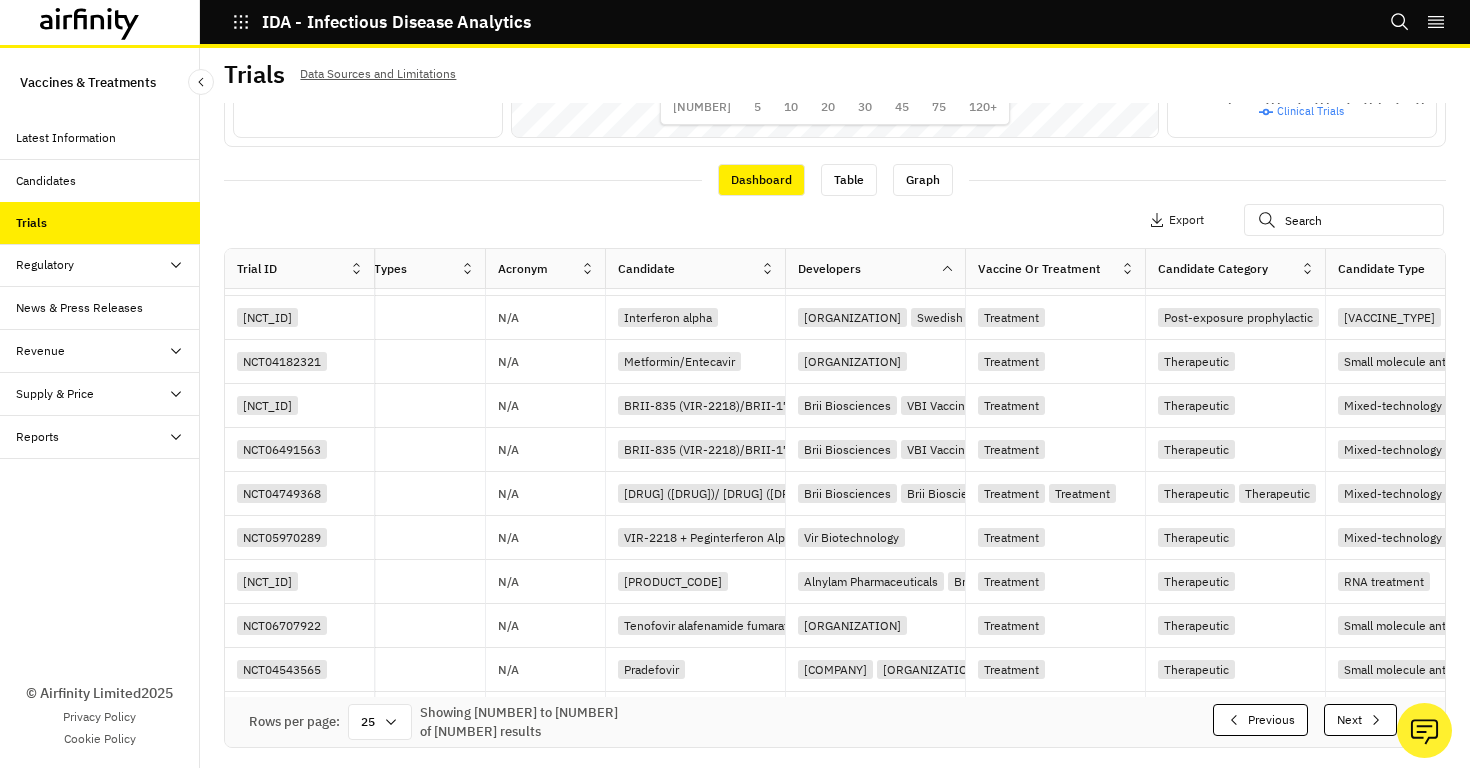 click on "Regulatory" at bounding box center [45, 265] 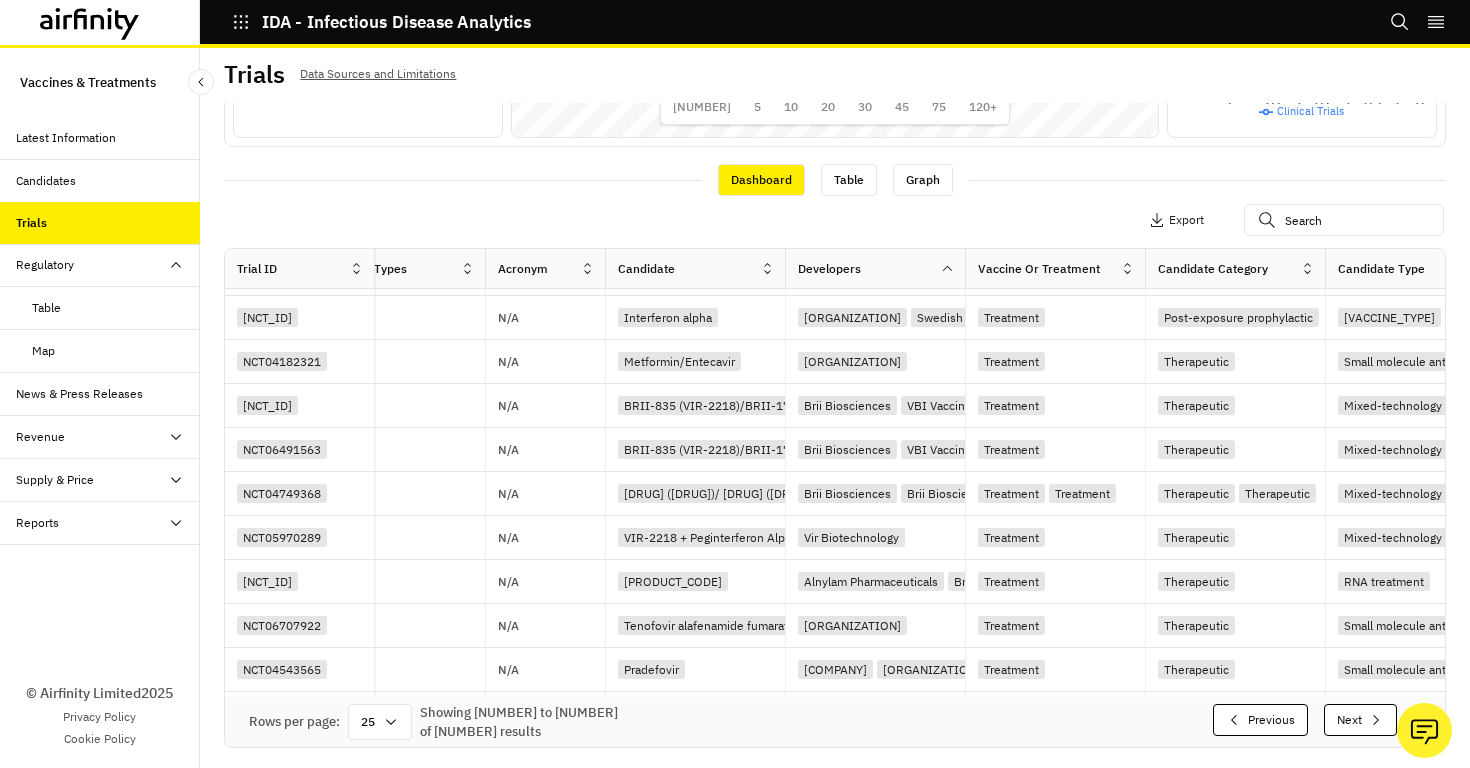 click on "Table" at bounding box center (46, 308) 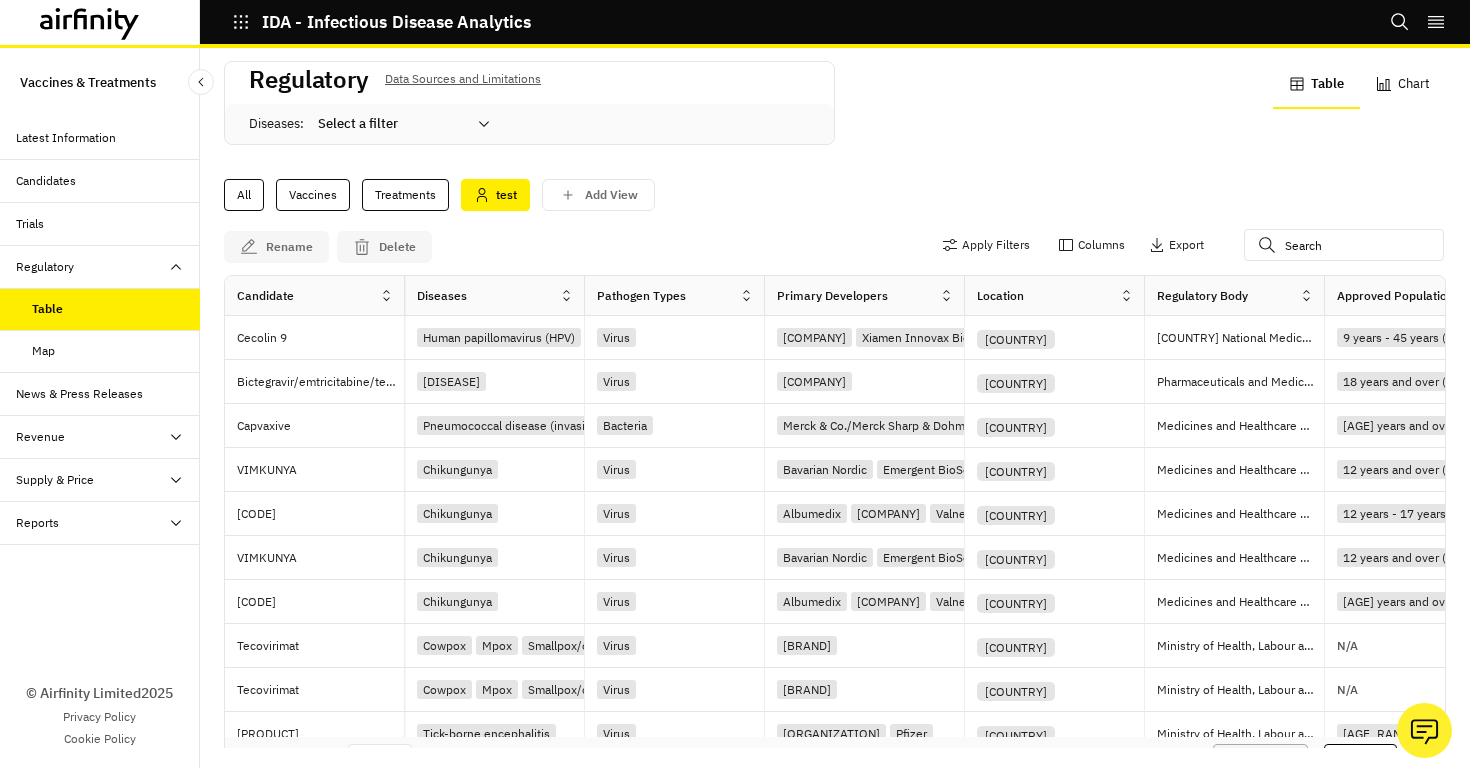 click on "Map" at bounding box center [116, 351] 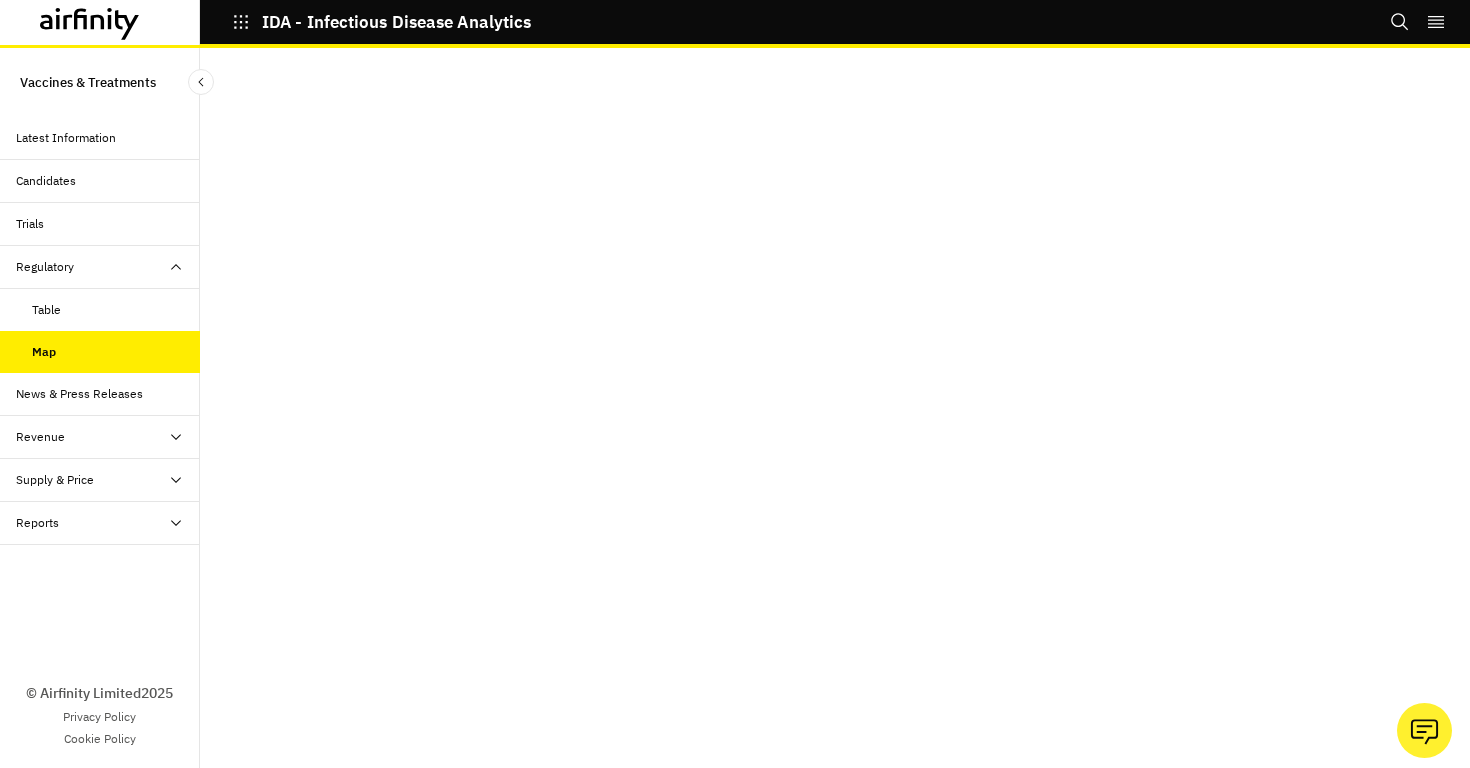 scroll, scrollTop: 0, scrollLeft: 0, axis: both 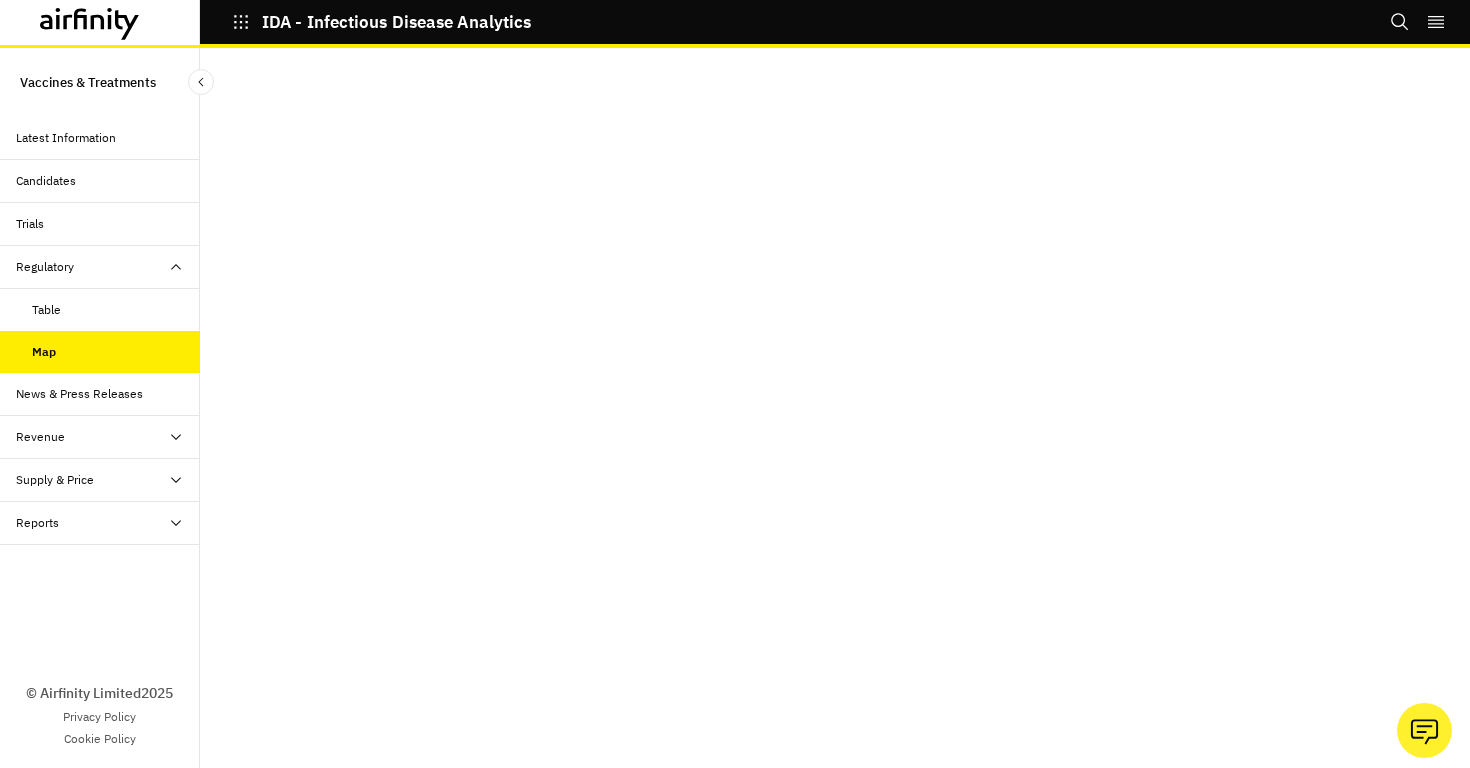 click on "Table" at bounding box center [100, 310] 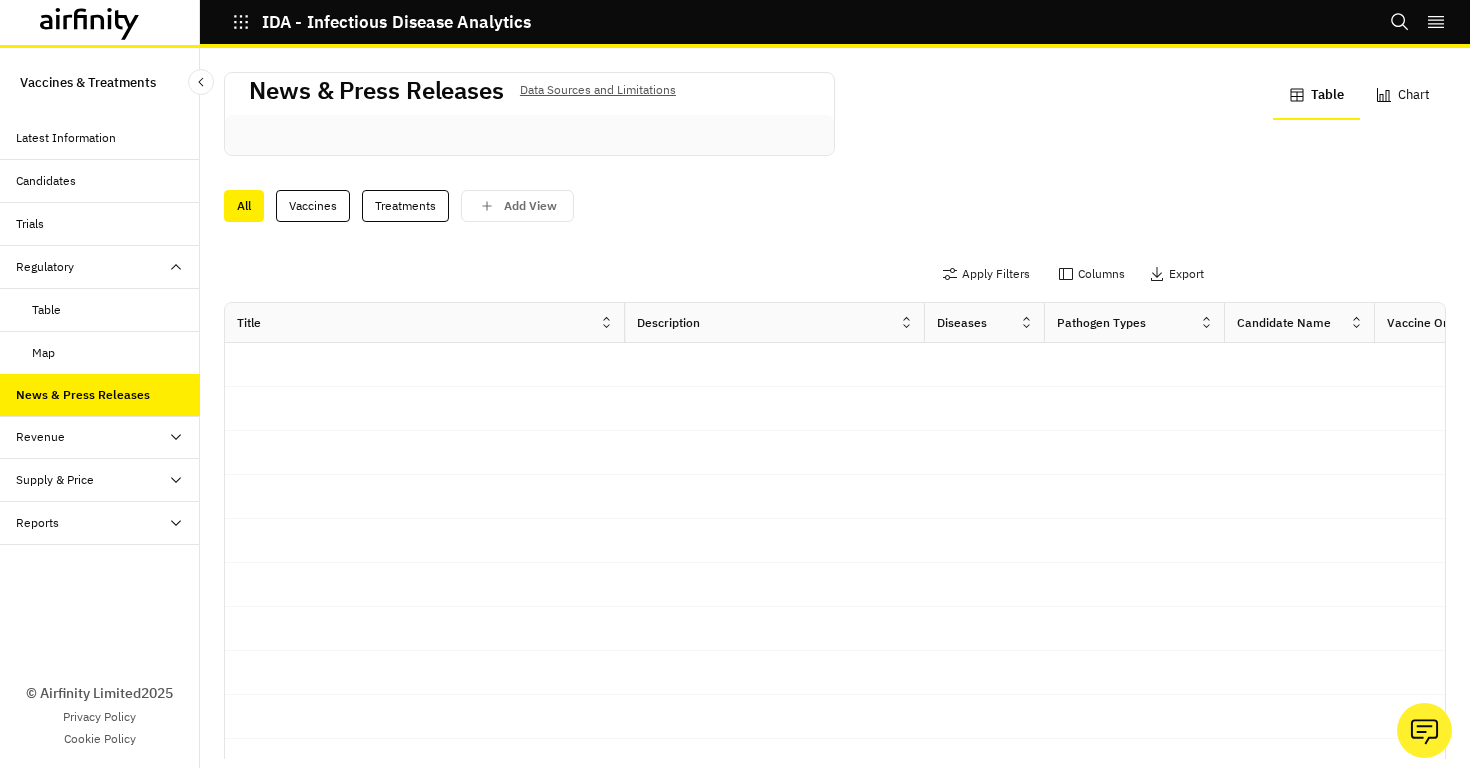 scroll, scrollTop: 0, scrollLeft: 0, axis: both 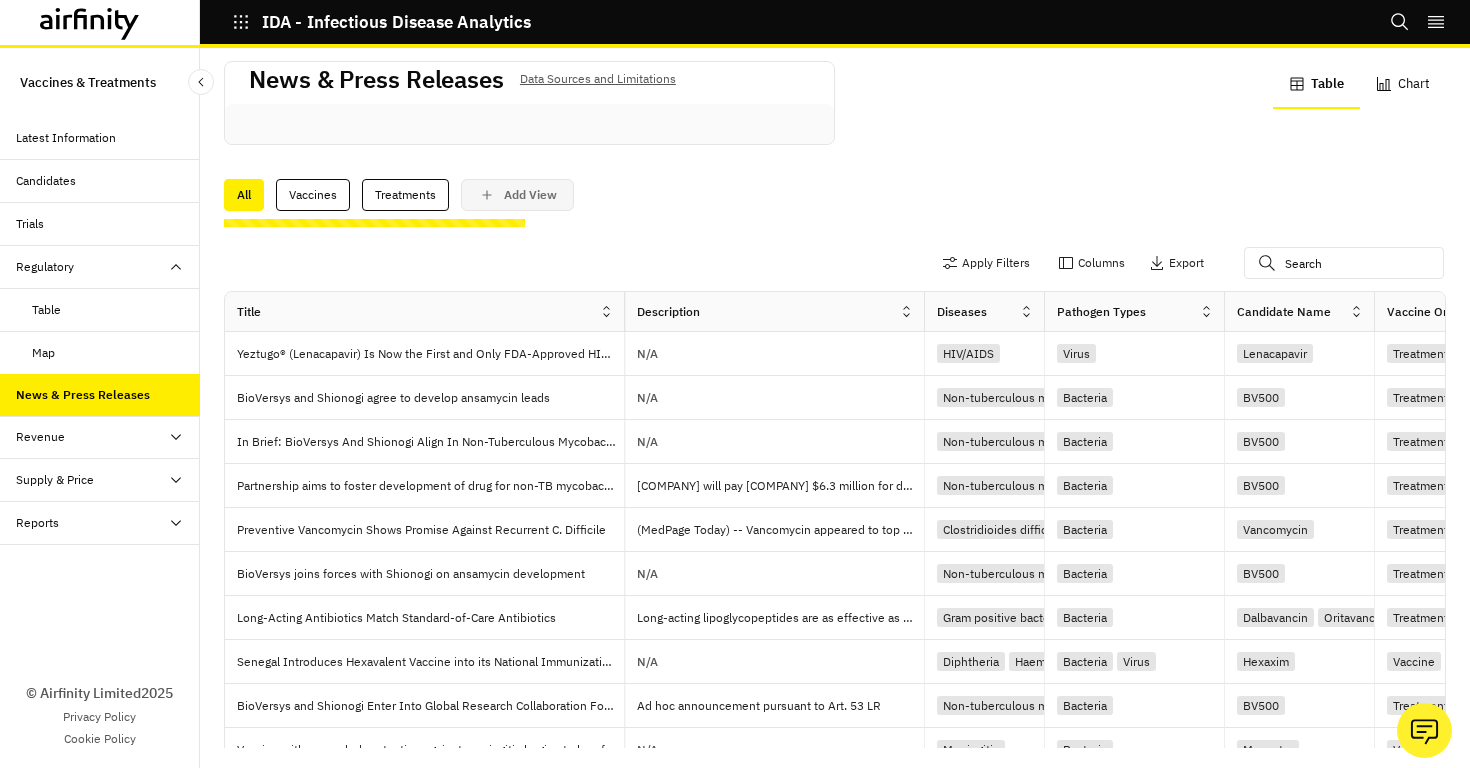 click at bounding box center [487, 195] 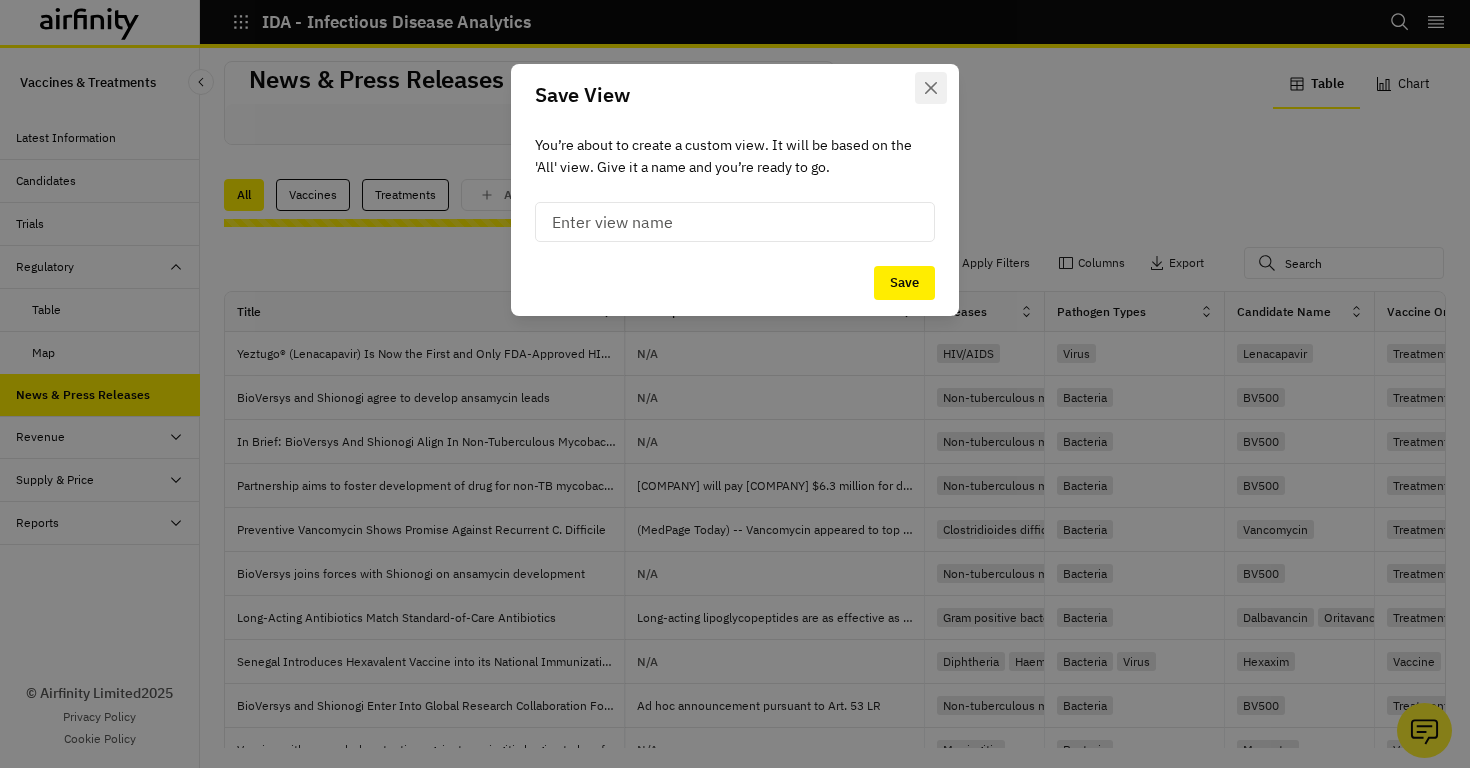 click at bounding box center (931, 88) 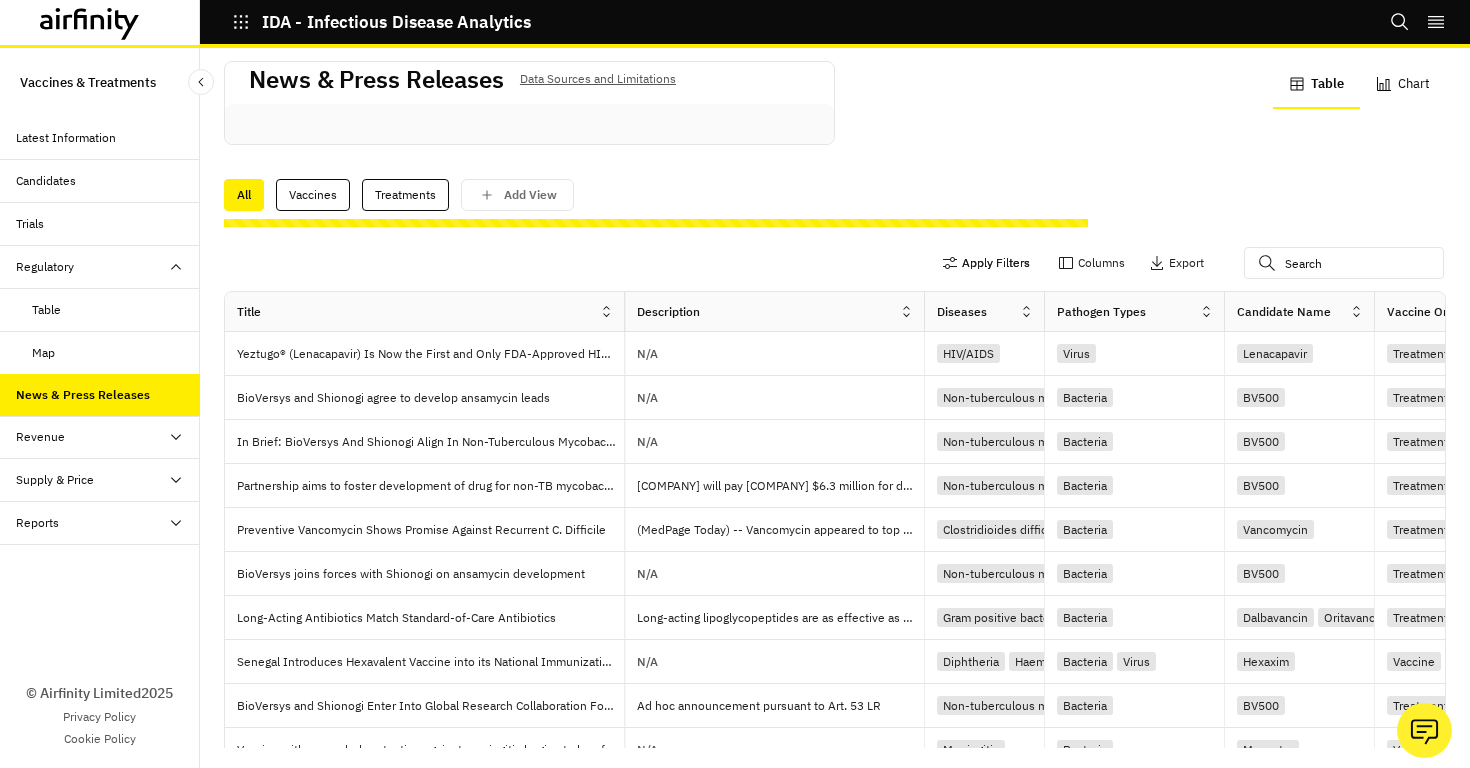click on "Apply Filters" at bounding box center [986, 263] 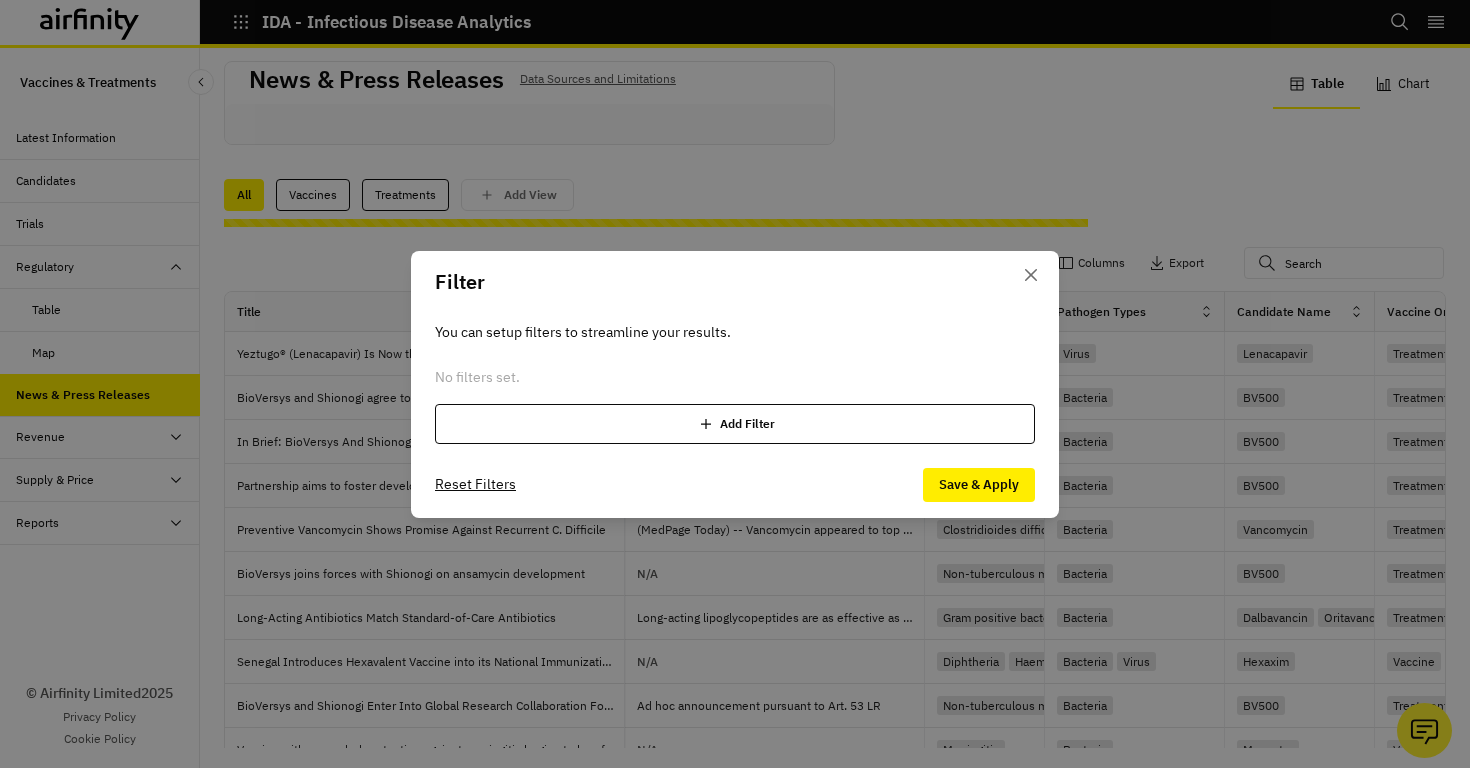 click on "Add Filter" at bounding box center (735, 424) 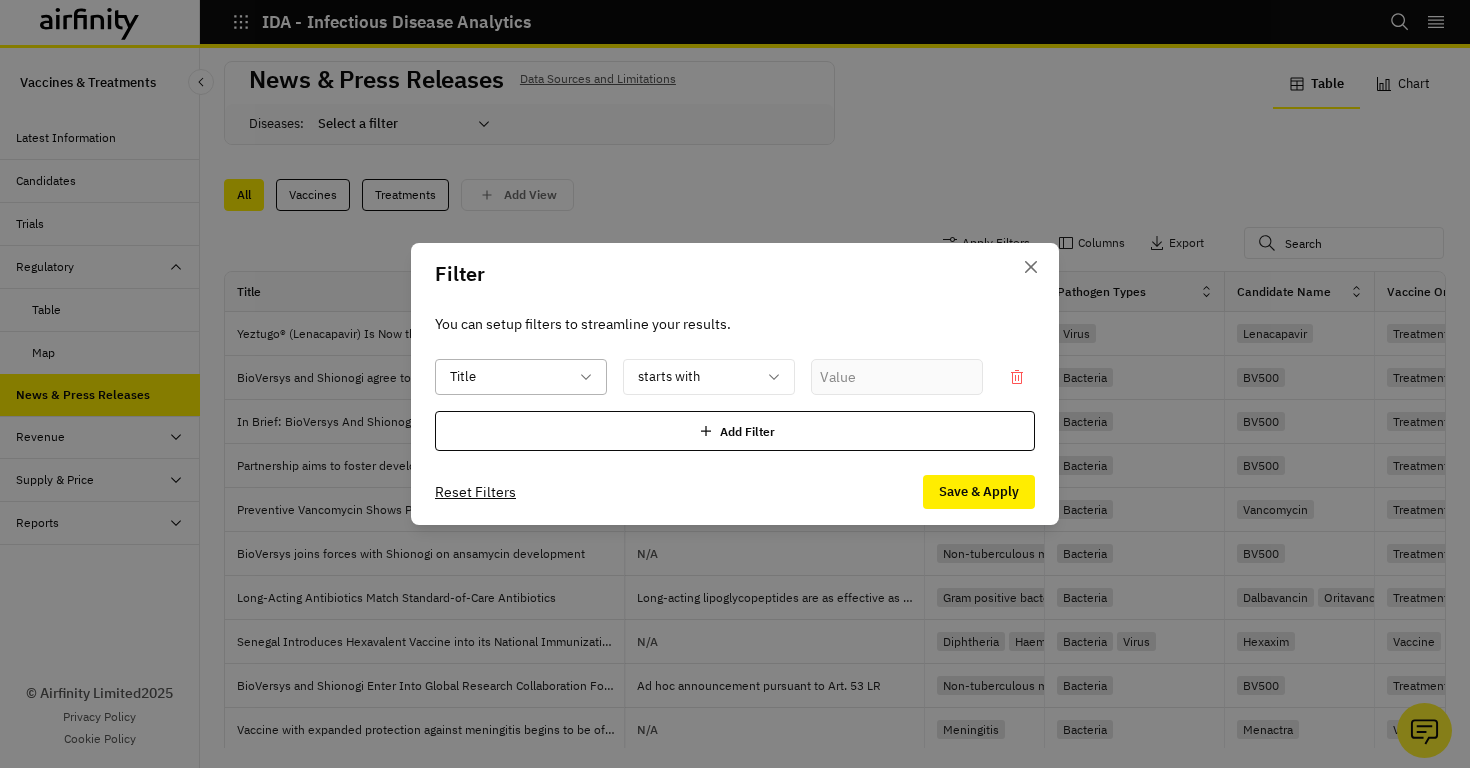click on "Title" at bounding box center (521, 377) 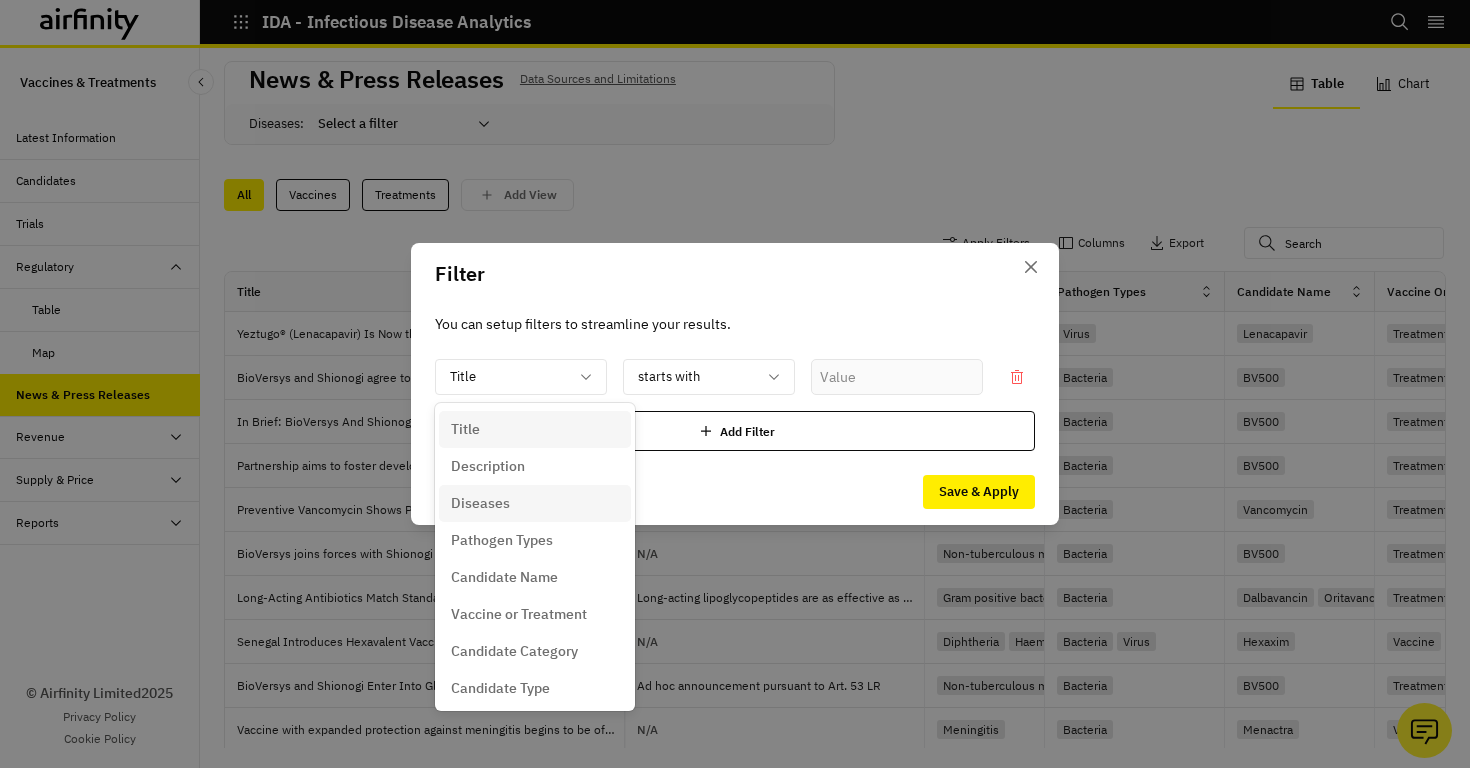 click on "Diseases" at bounding box center (535, 503) 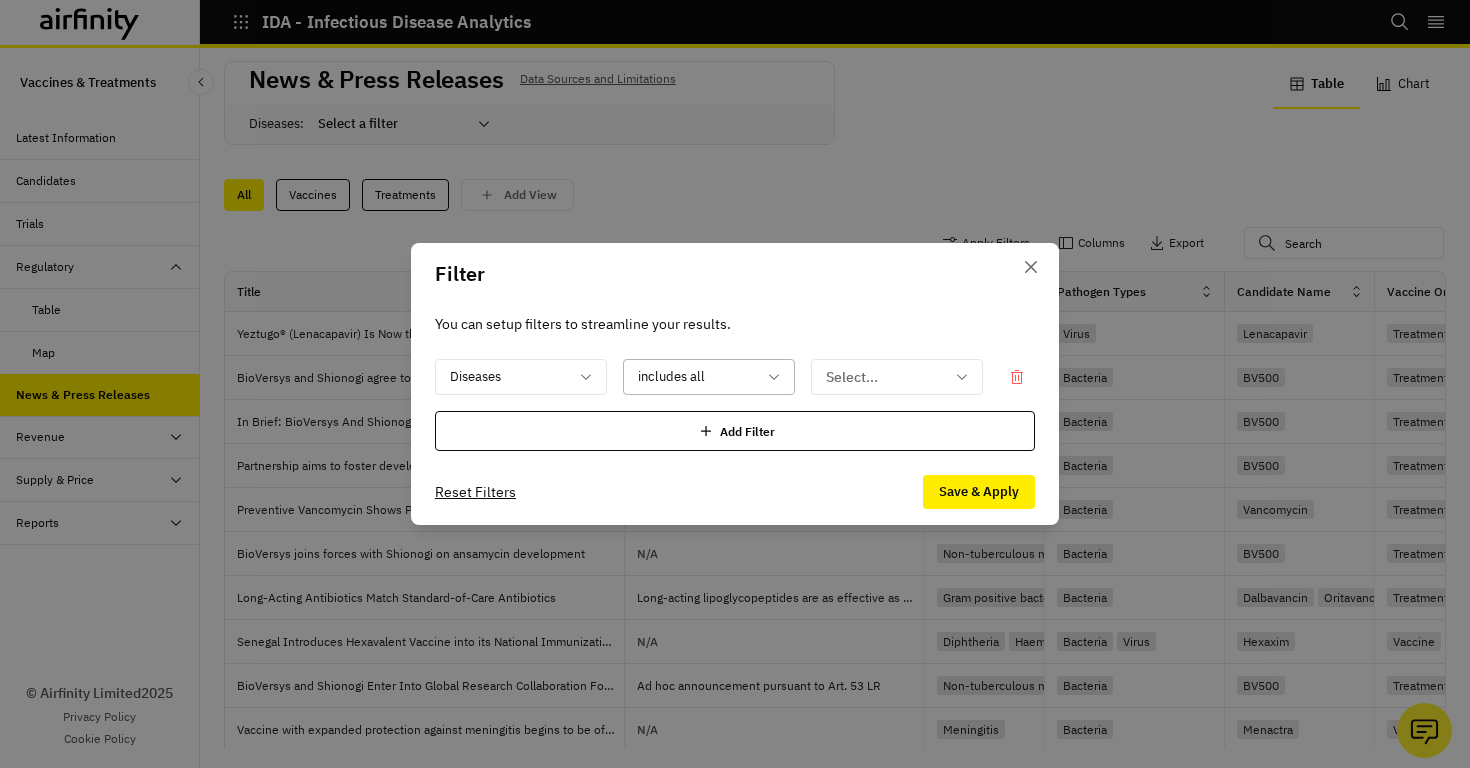 click on "includes all" at bounding box center [671, 377] 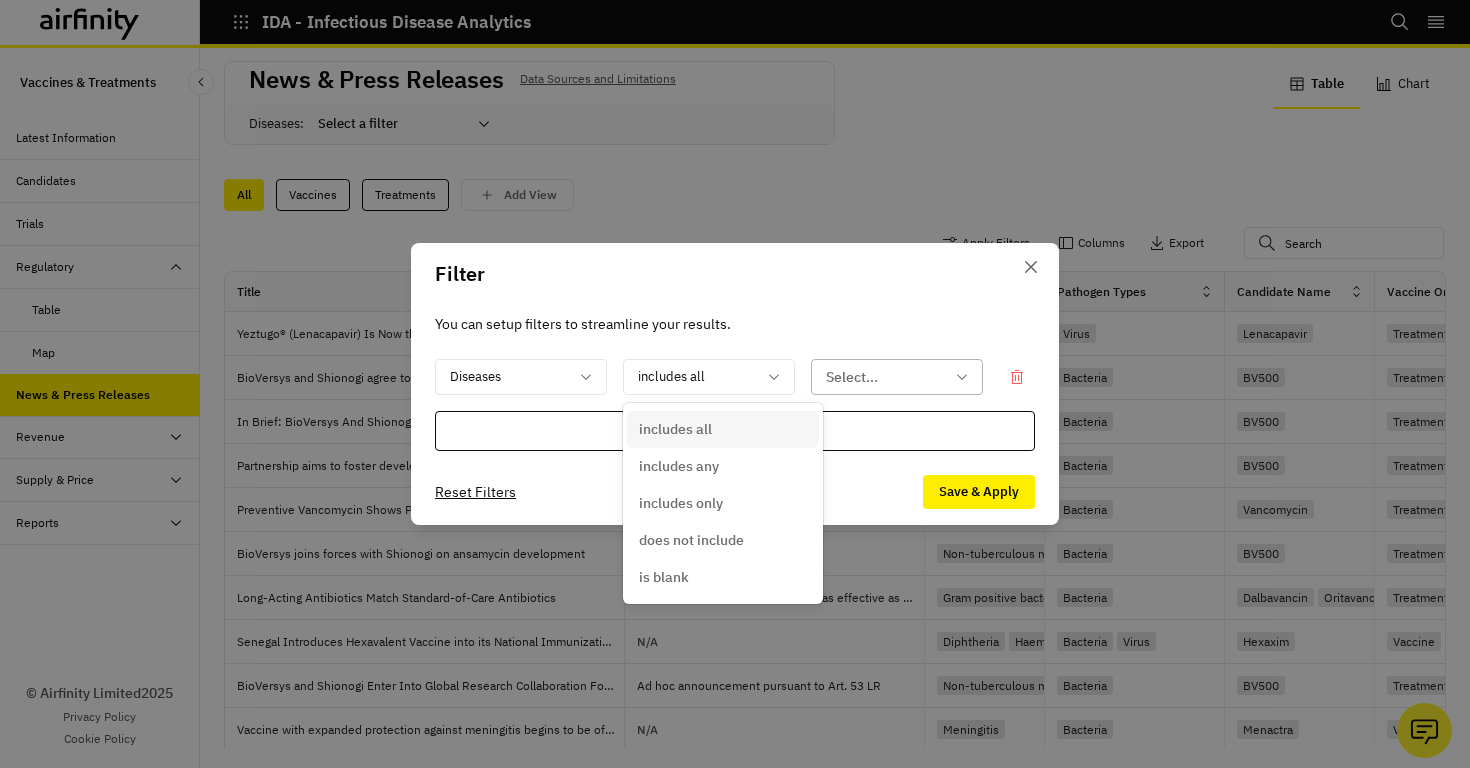 click at bounding box center (885, 377) 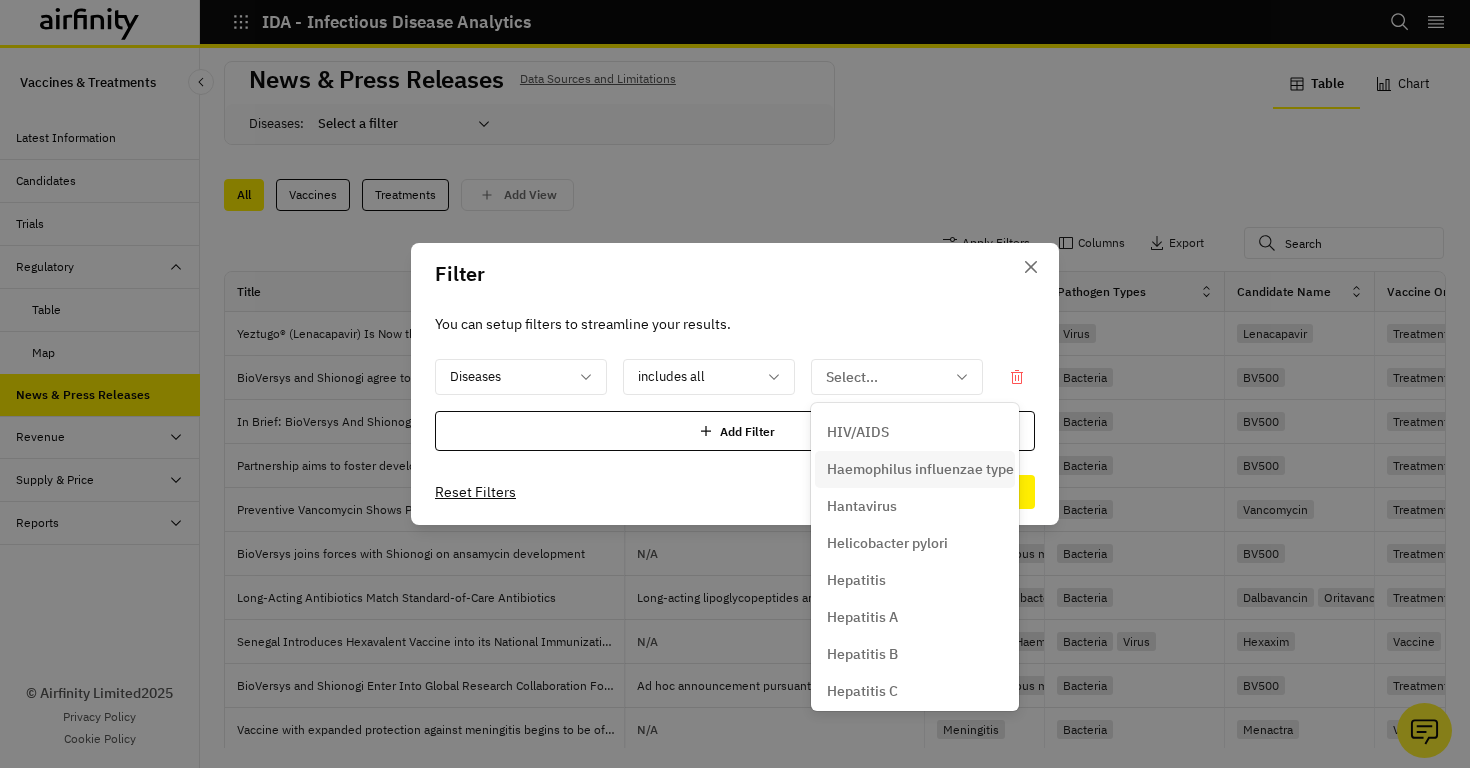 scroll, scrollTop: 2858, scrollLeft: 0, axis: vertical 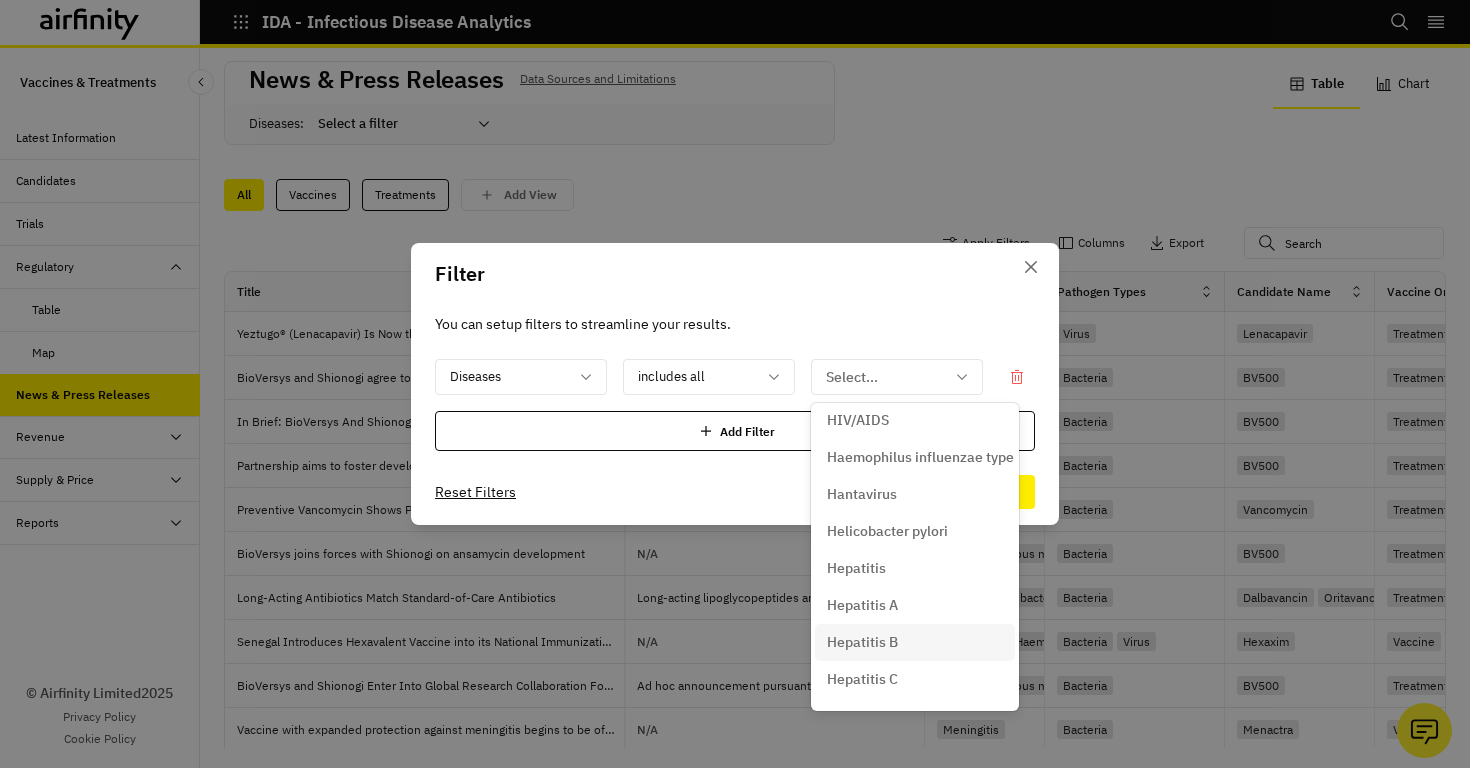click on "Hepatitis B" at bounding box center (862, 642) 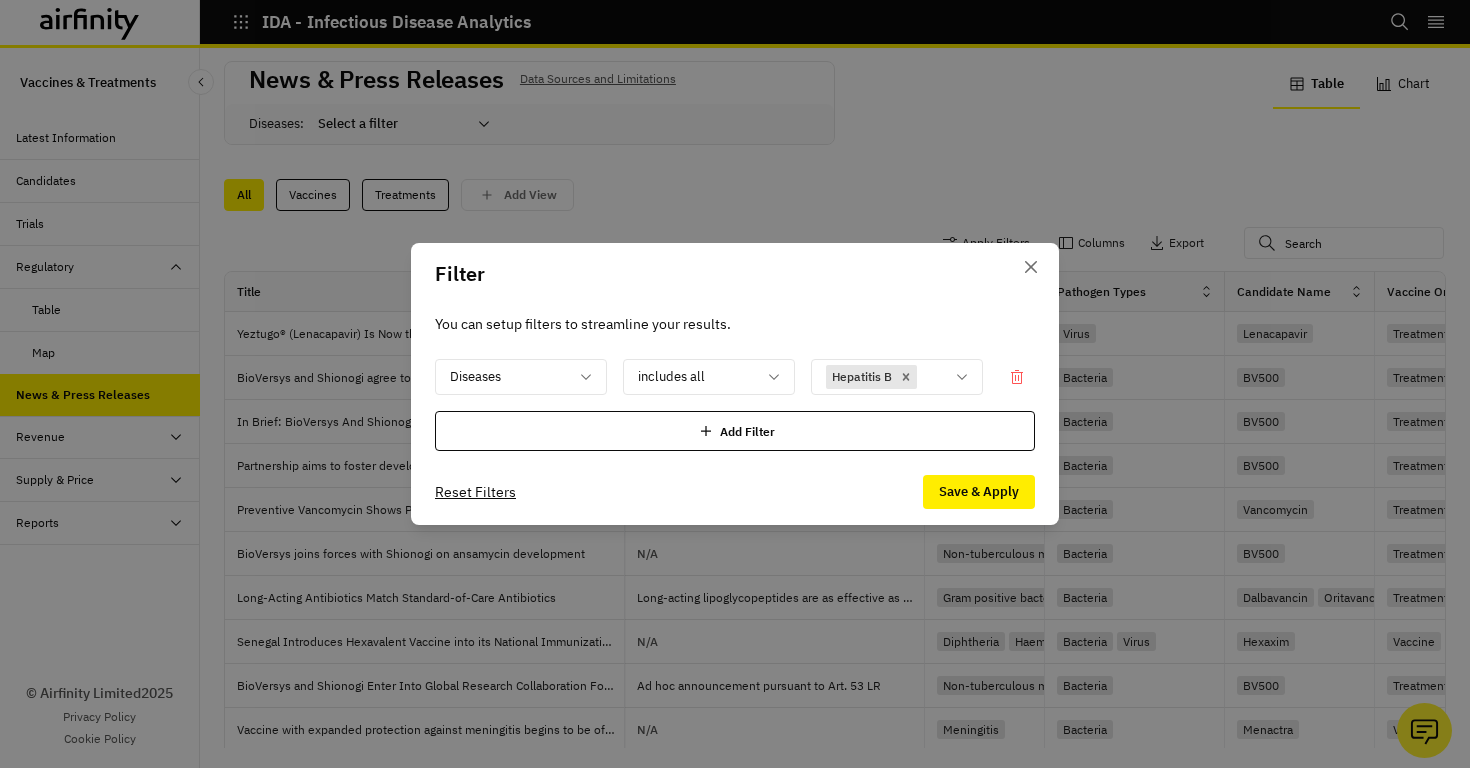 click on "Save & Apply" at bounding box center [979, 492] 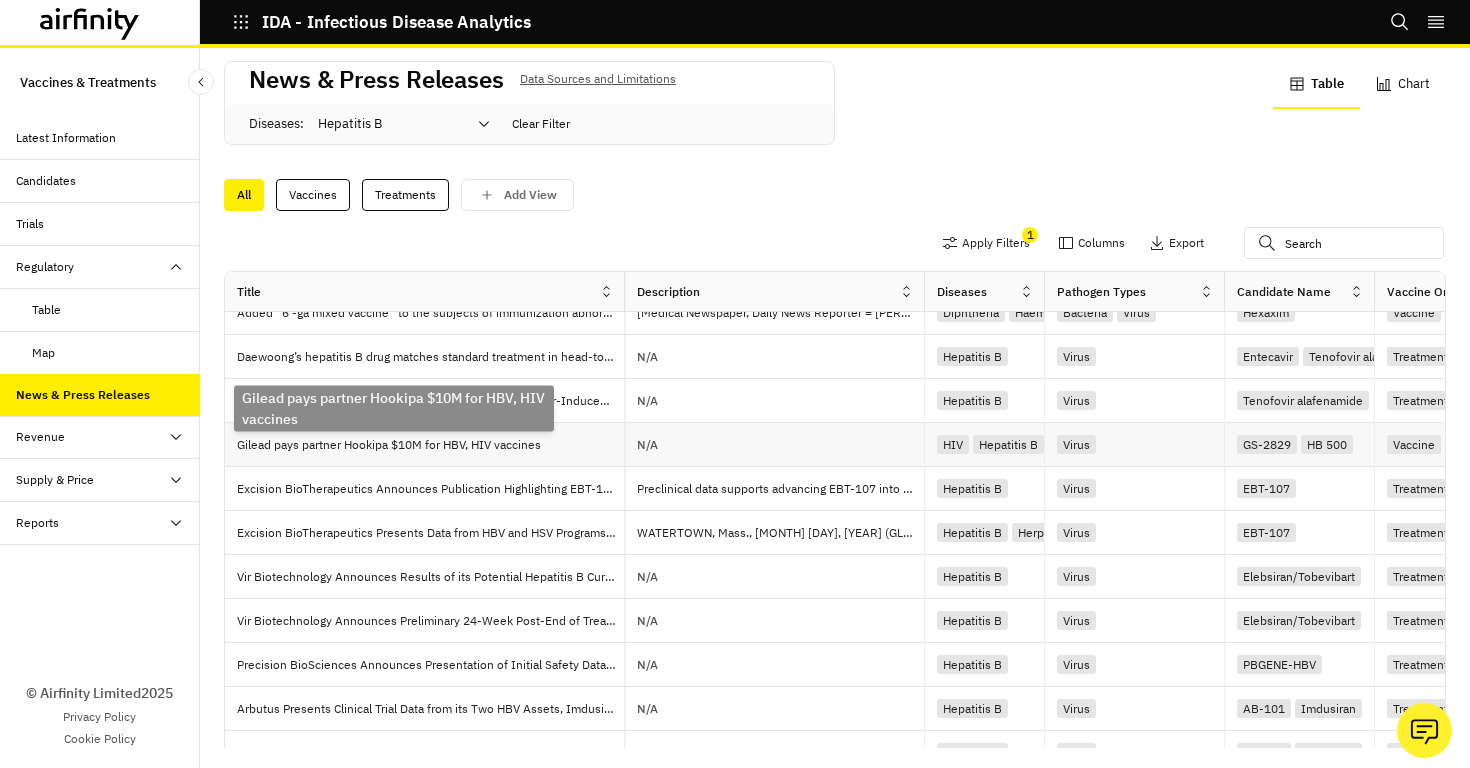 scroll, scrollTop: 380, scrollLeft: 0, axis: vertical 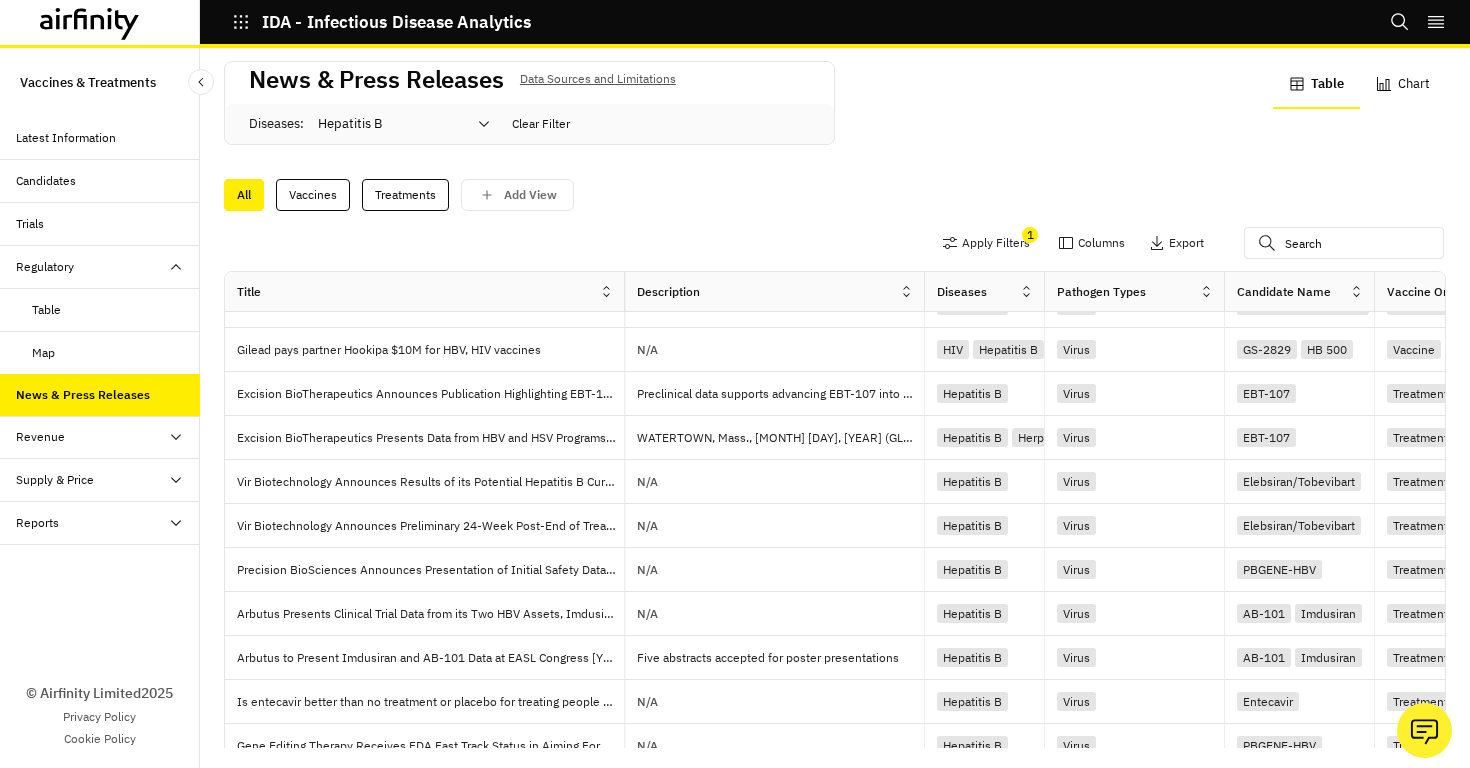 click on "Revenue" at bounding box center [108, 267] 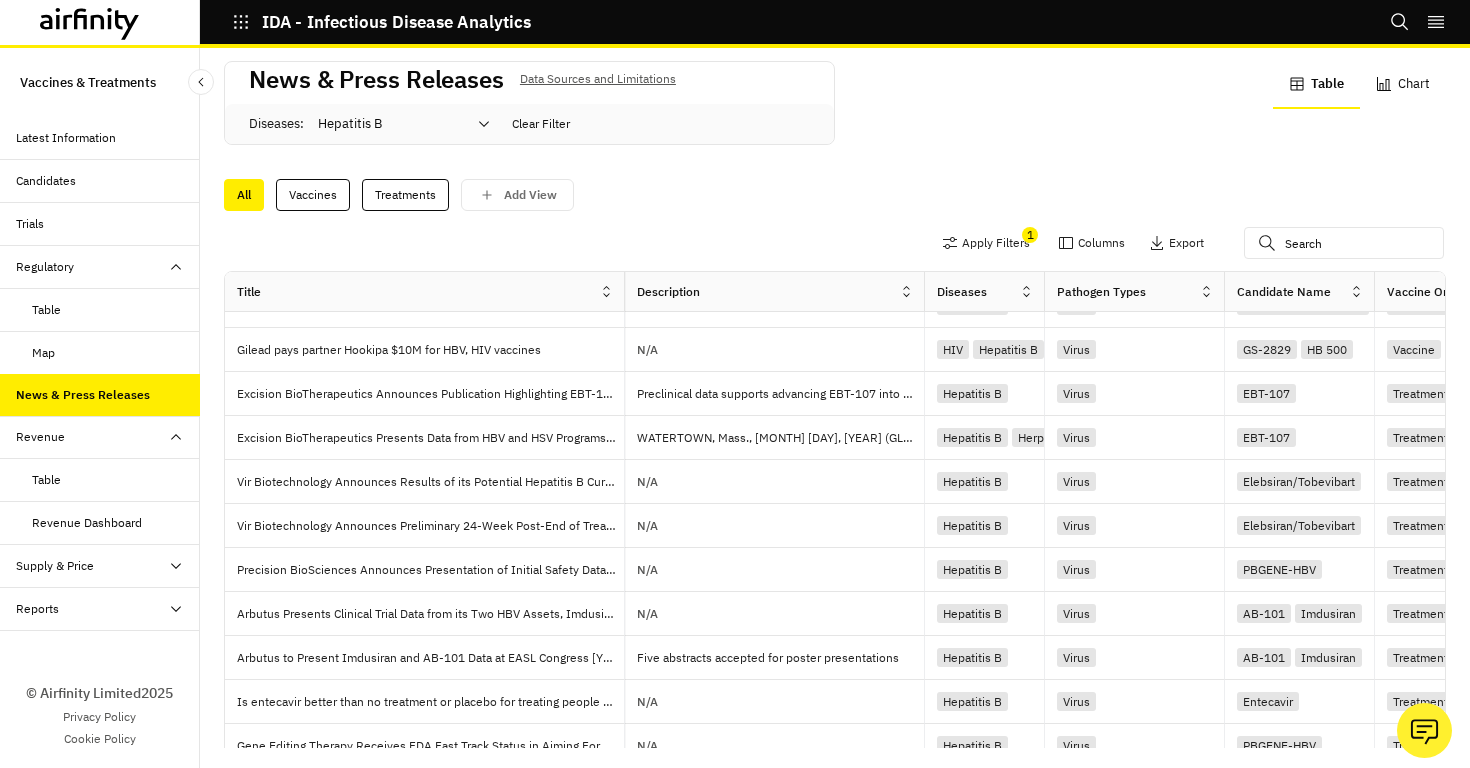 click on "Table" at bounding box center (46, 480) 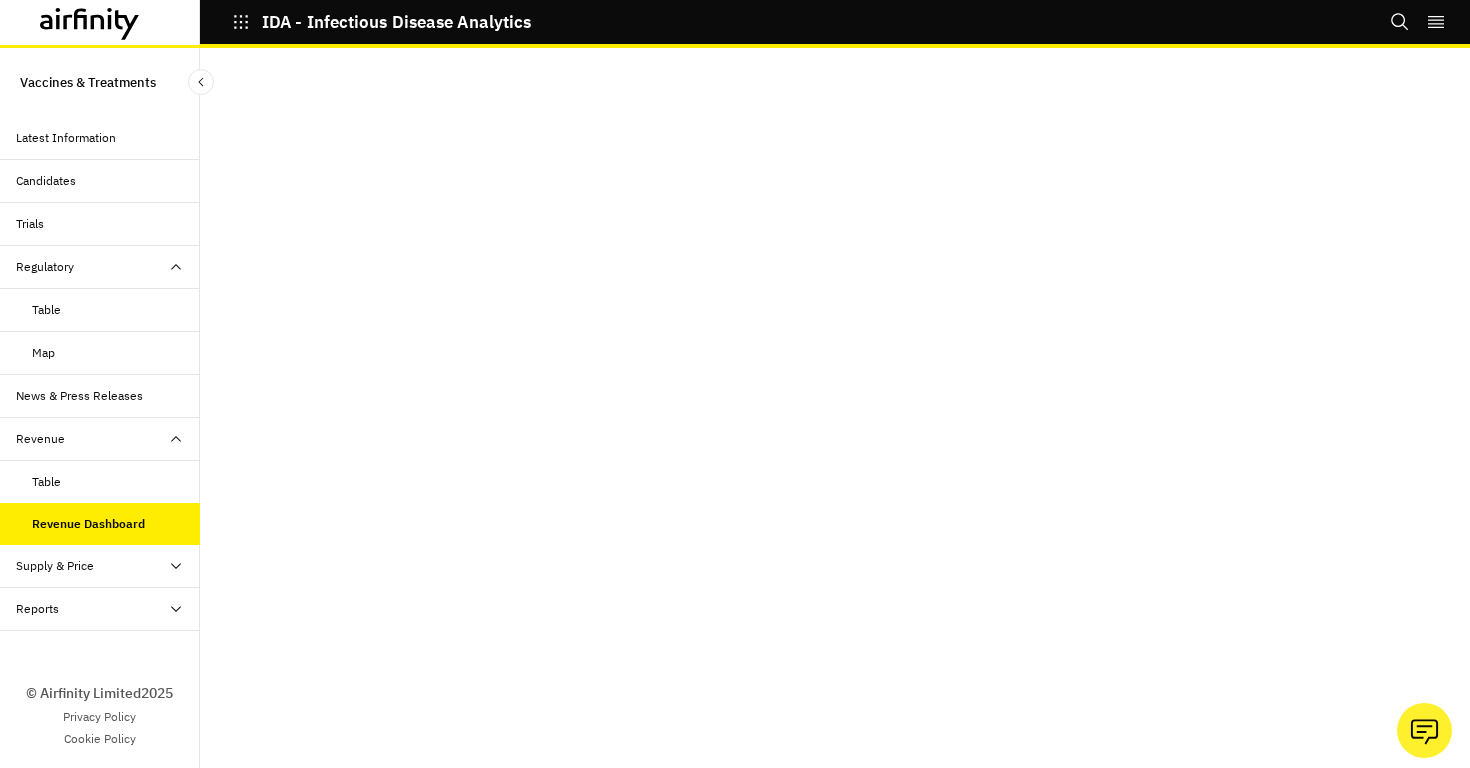 scroll, scrollTop: 0, scrollLeft: 0, axis: both 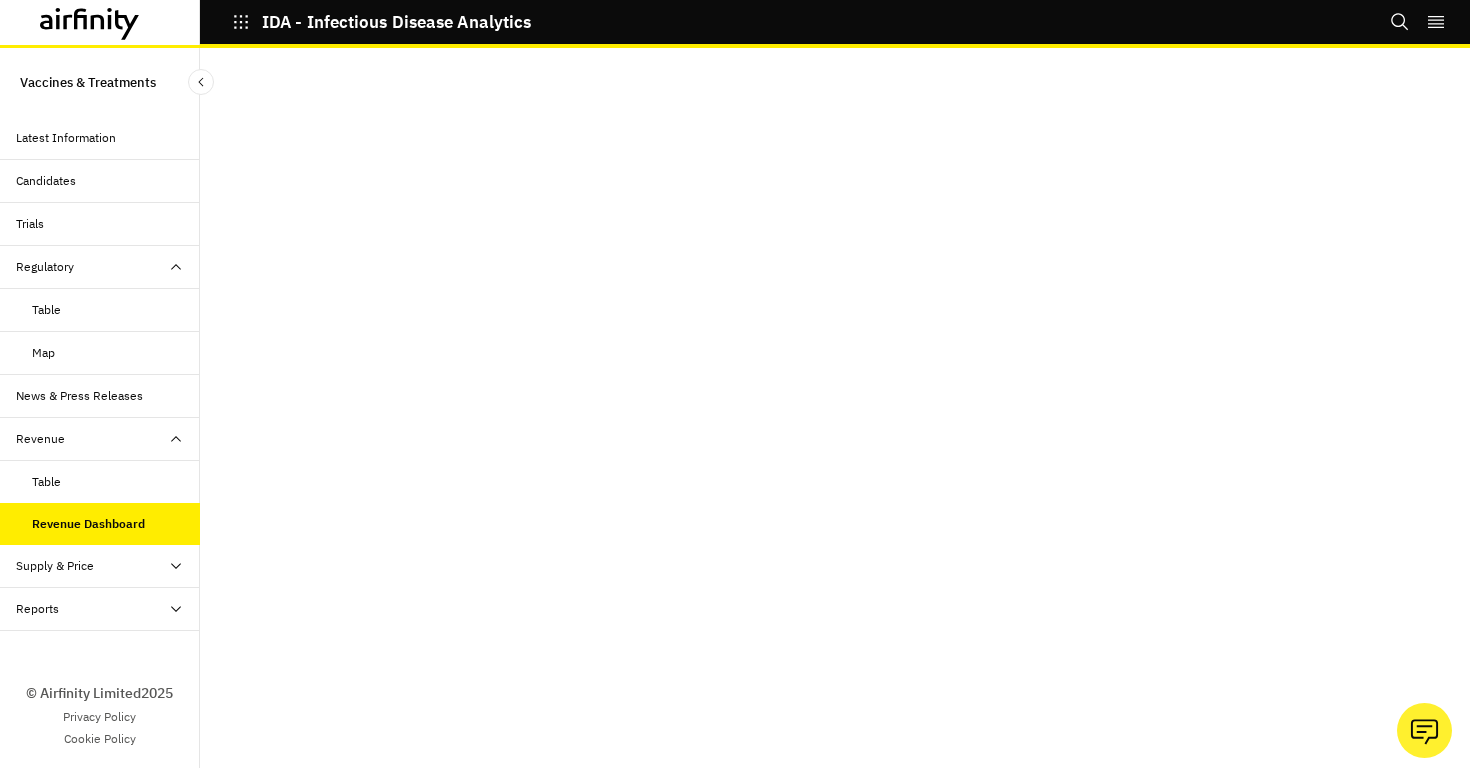 click on "Table" at bounding box center [116, 482] 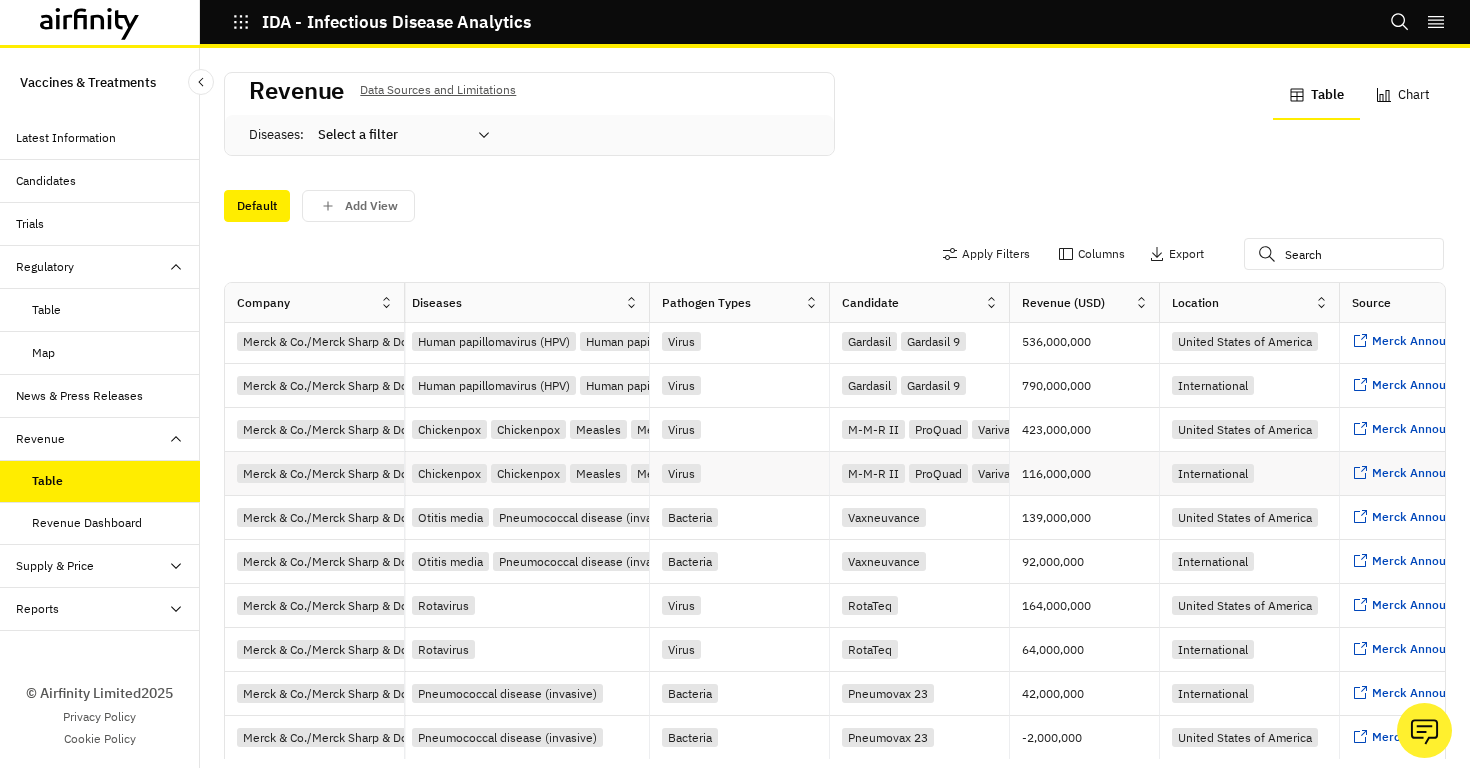 scroll, scrollTop: 3, scrollLeft: 210, axis: both 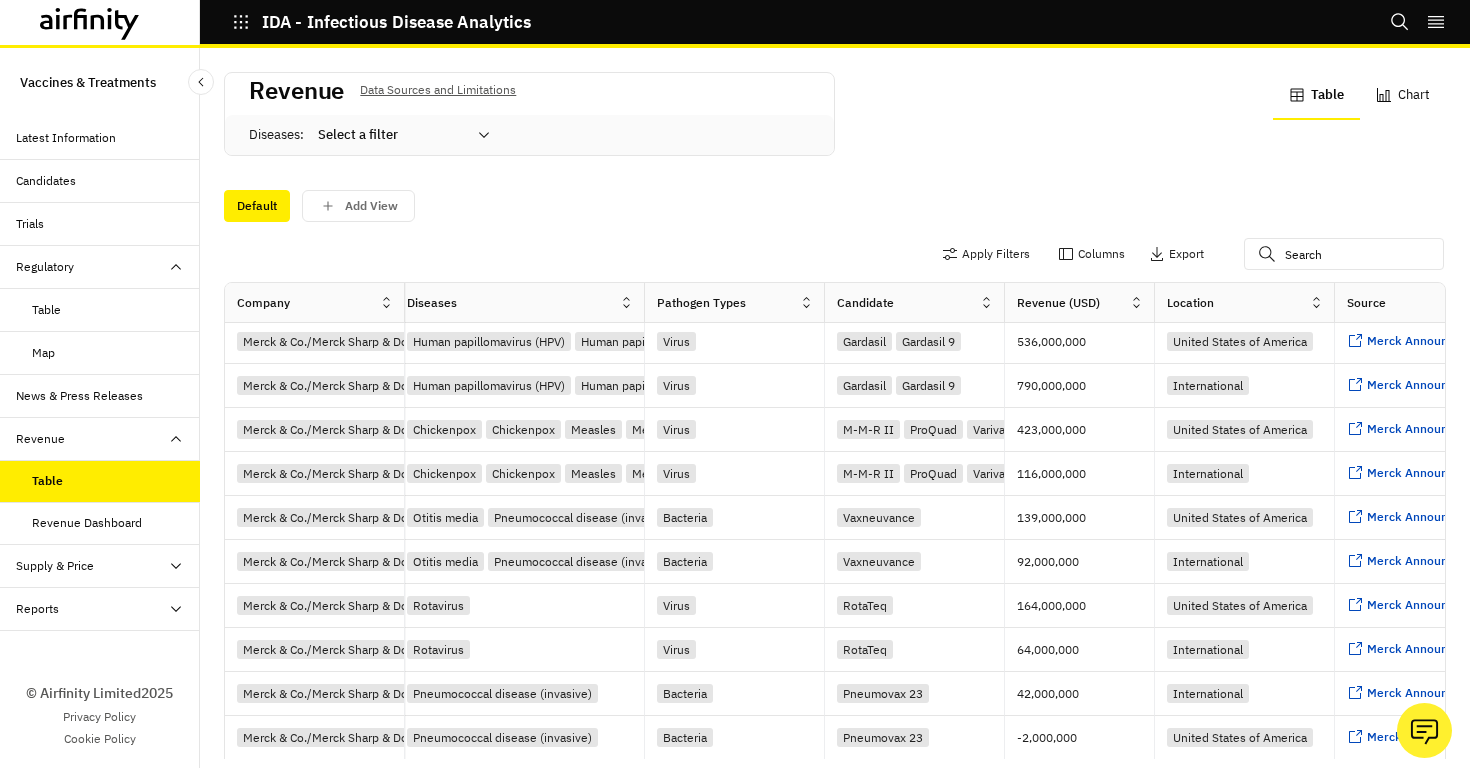 click on "Supply & Price" at bounding box center (45, 267) 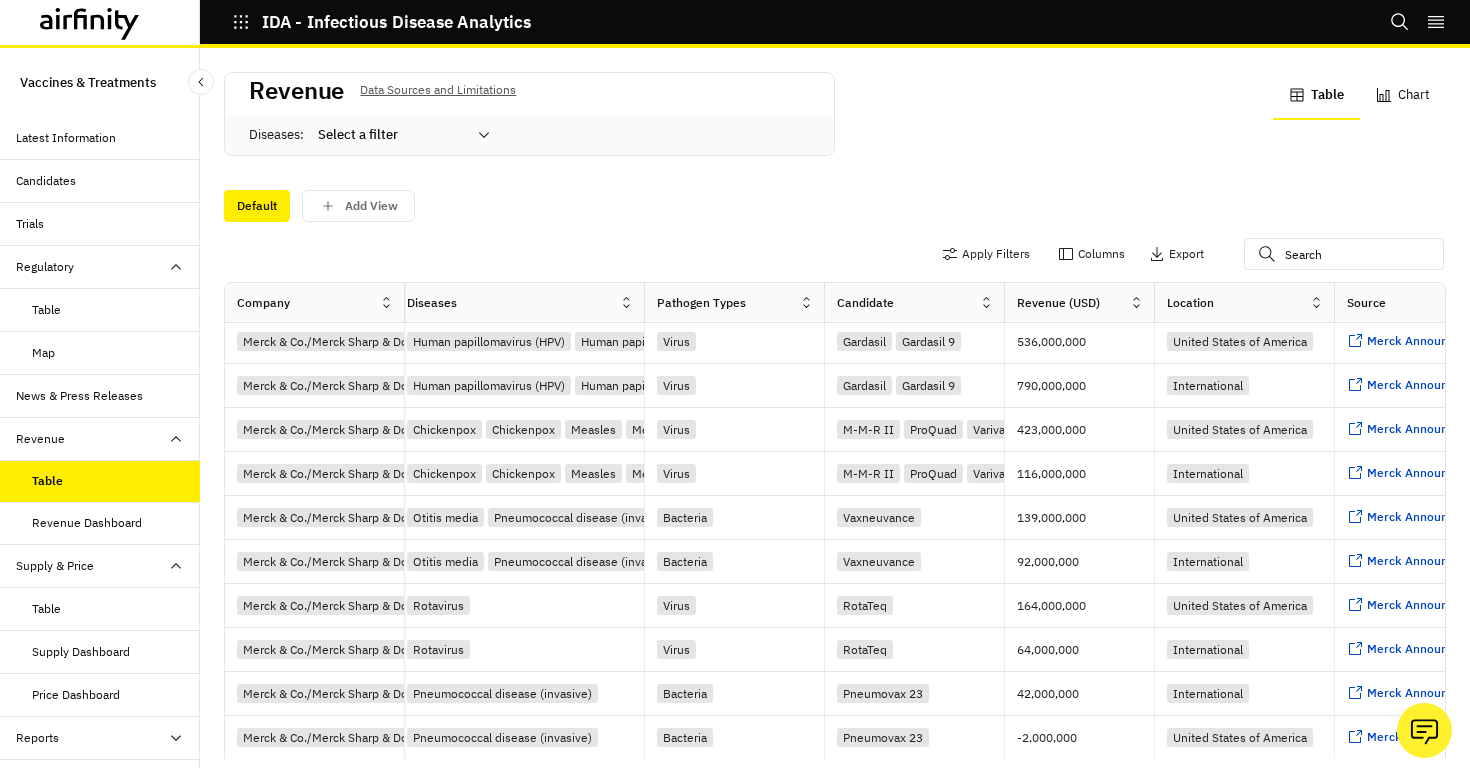 click on "Table" at bounding box center [116, 609] 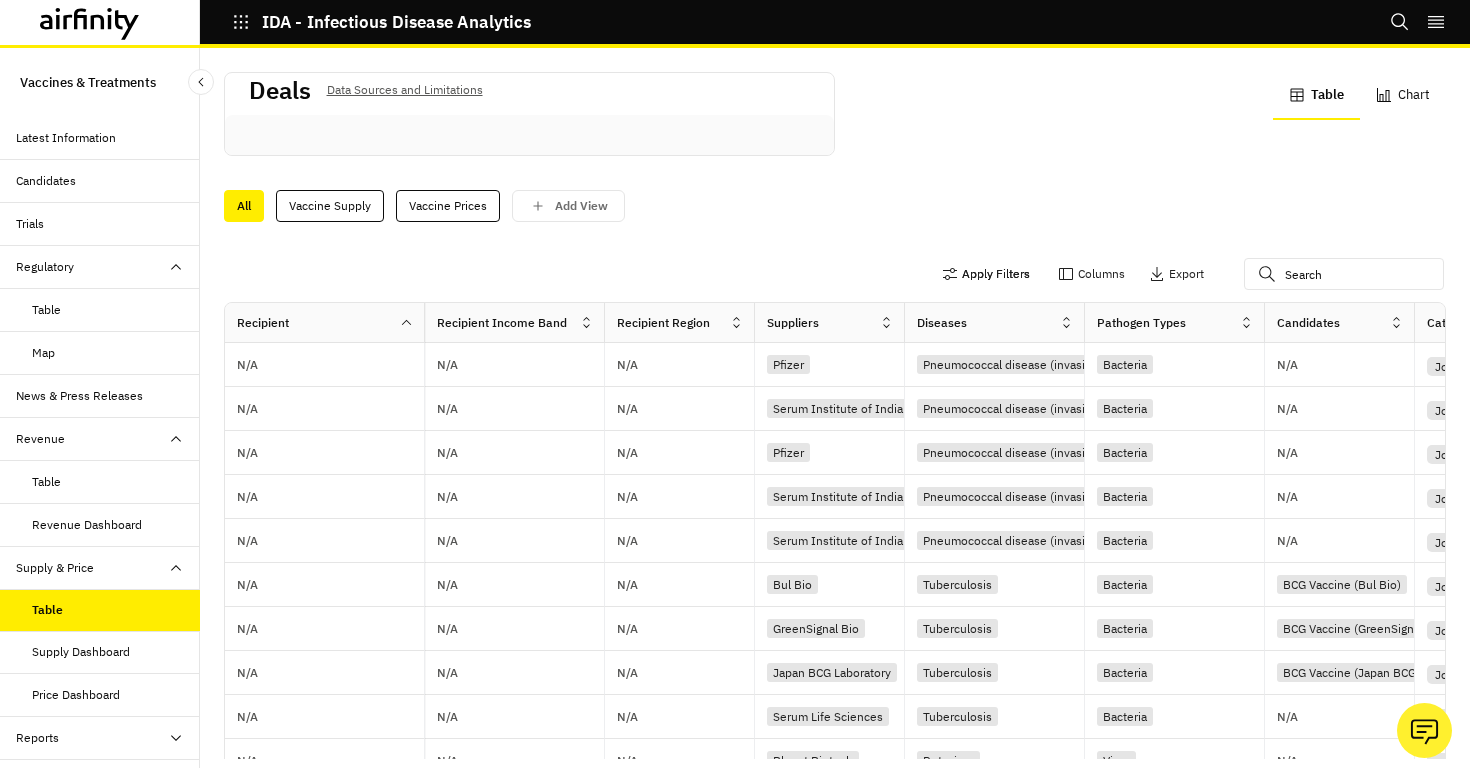click on "Apply Filters" at bounding box center (986, 274) 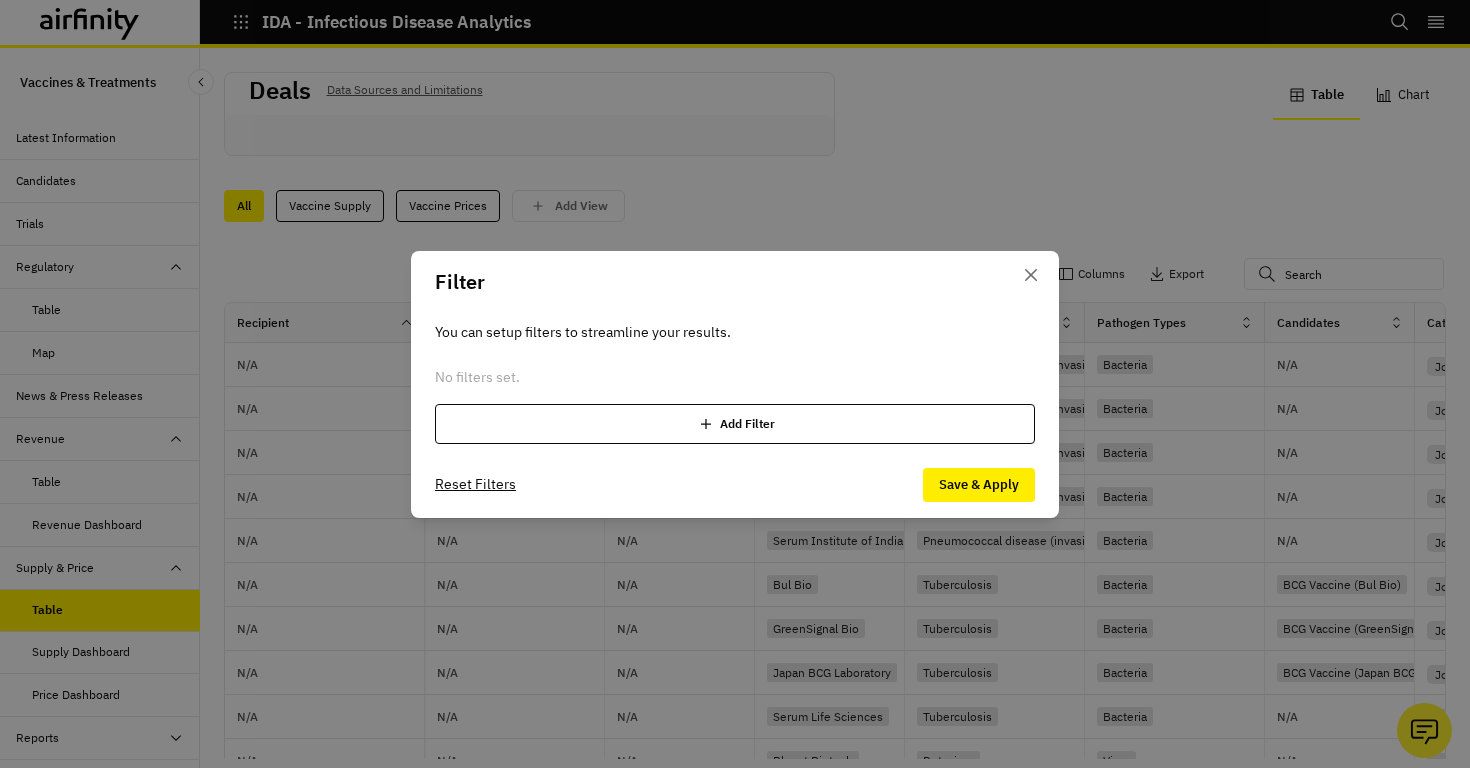 click on "Add Filter" at bounding box center (735, 424) 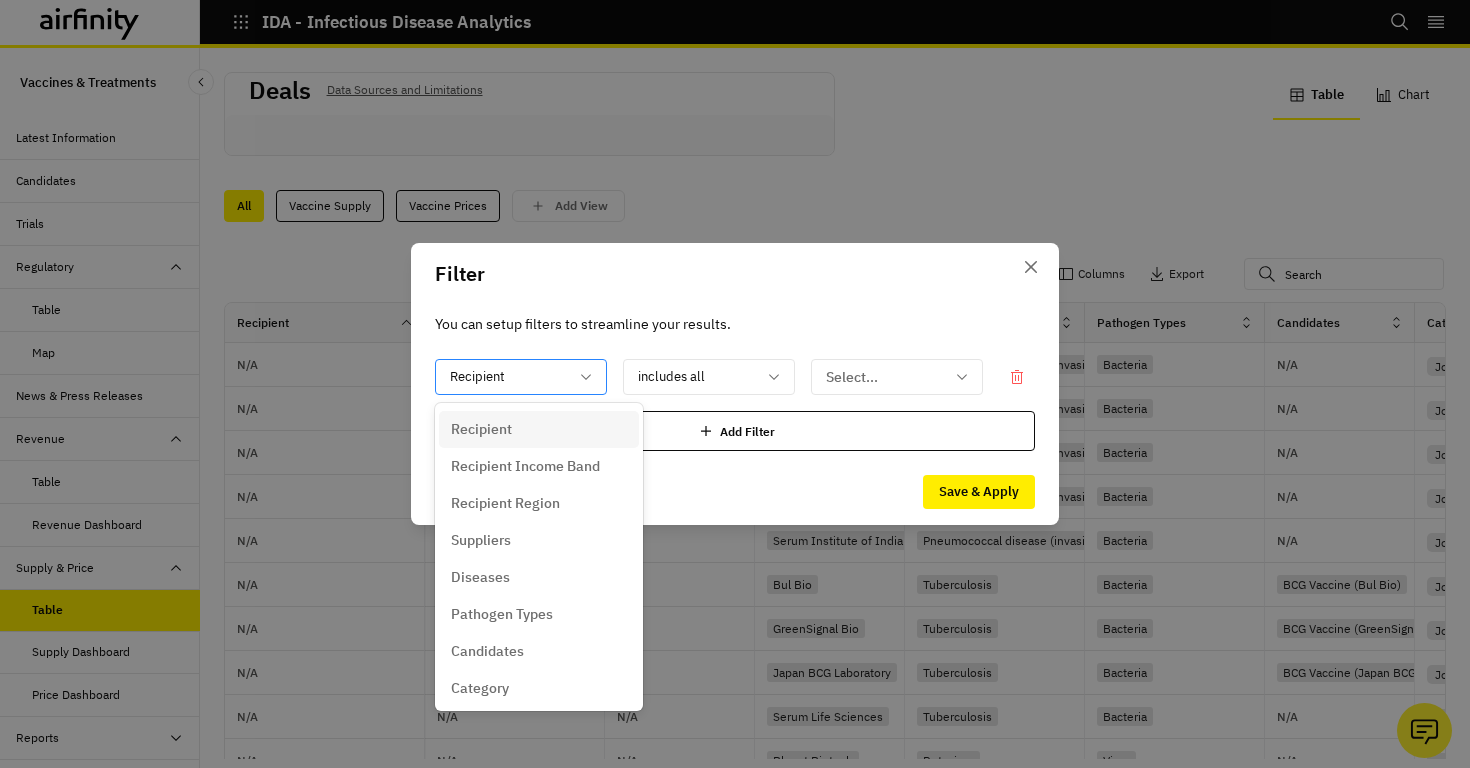 click at bounding box center [509, 377] 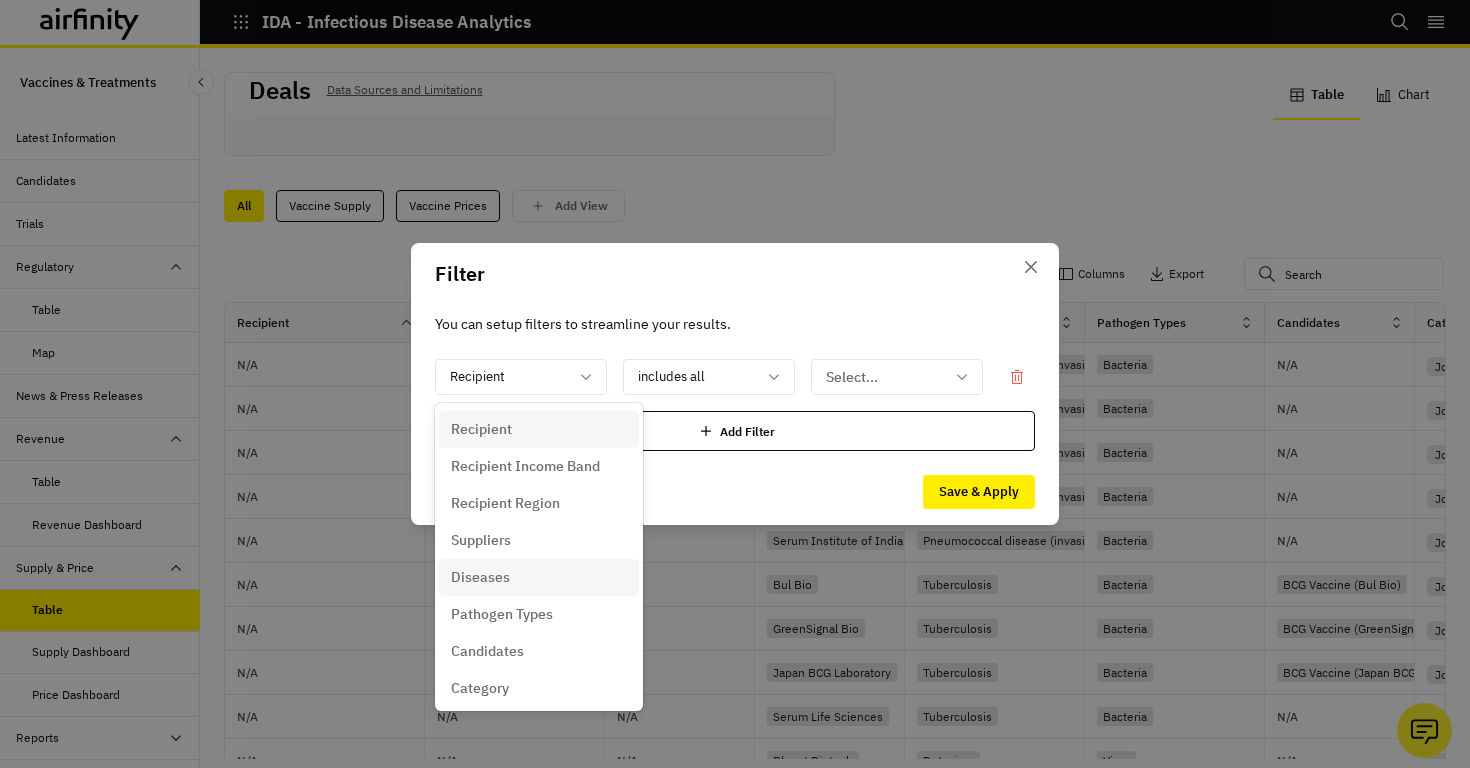 click on "Diseases" at bounding box center [539, 577] 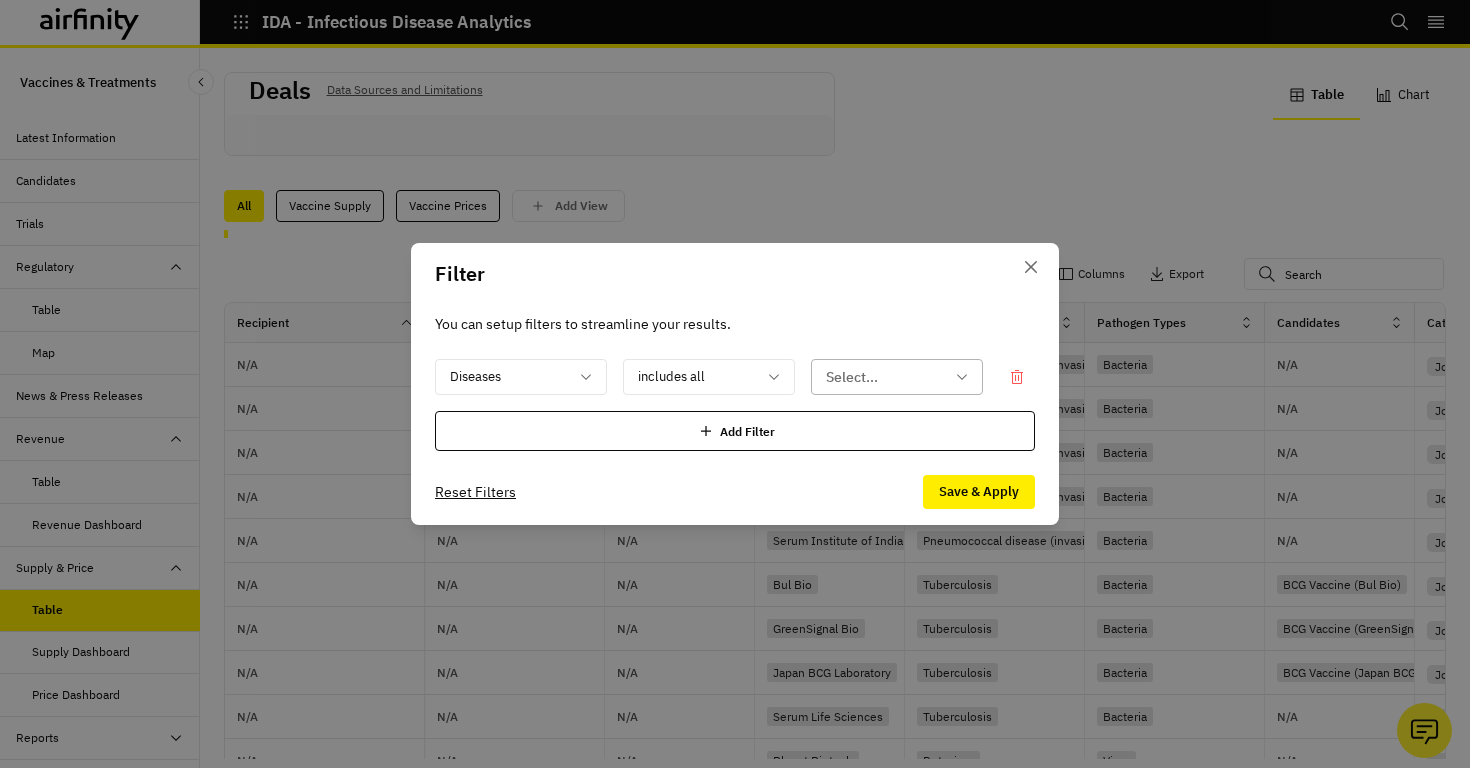click on "Select..." at bounding box center (883, 377) 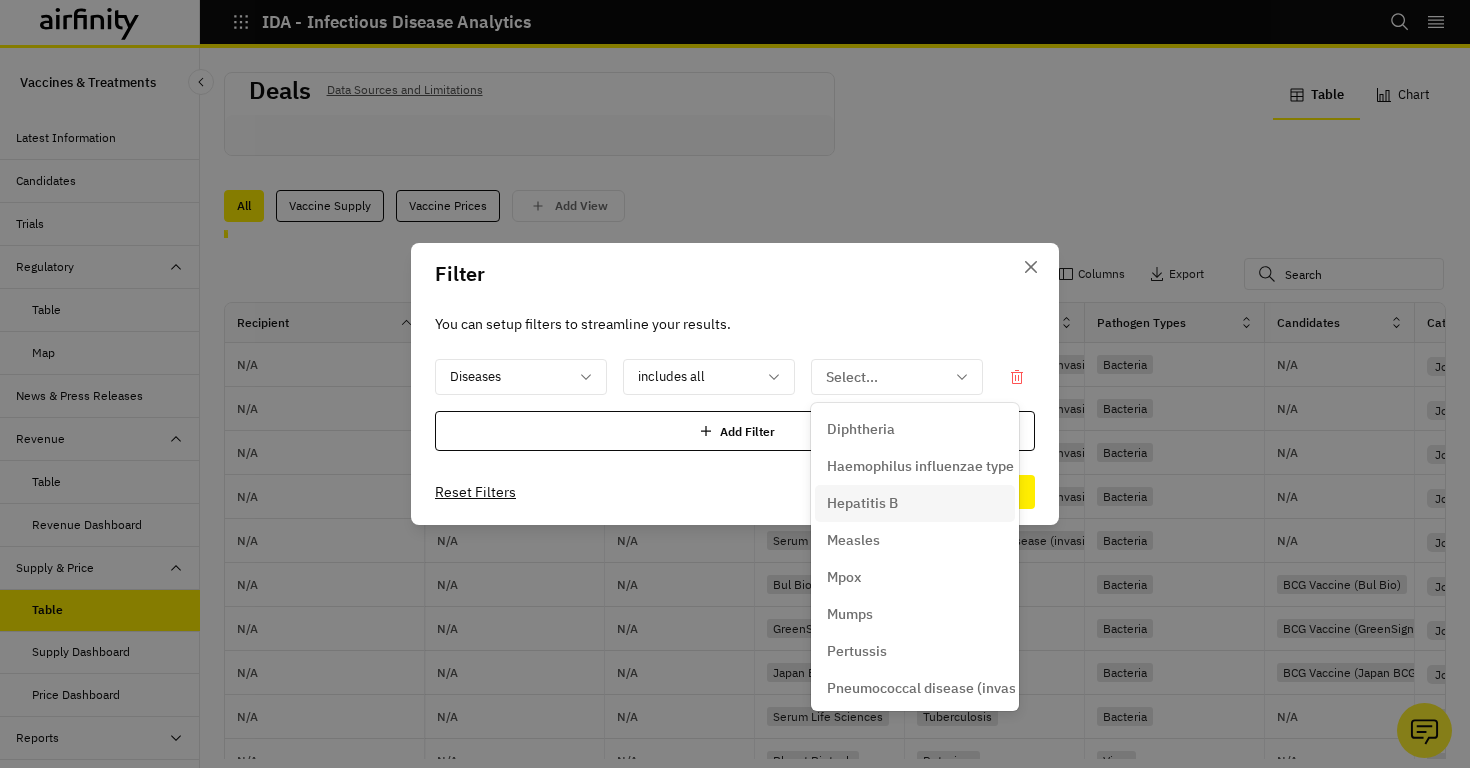 click on "Hepatitis B" at bounding box center (862, 503) 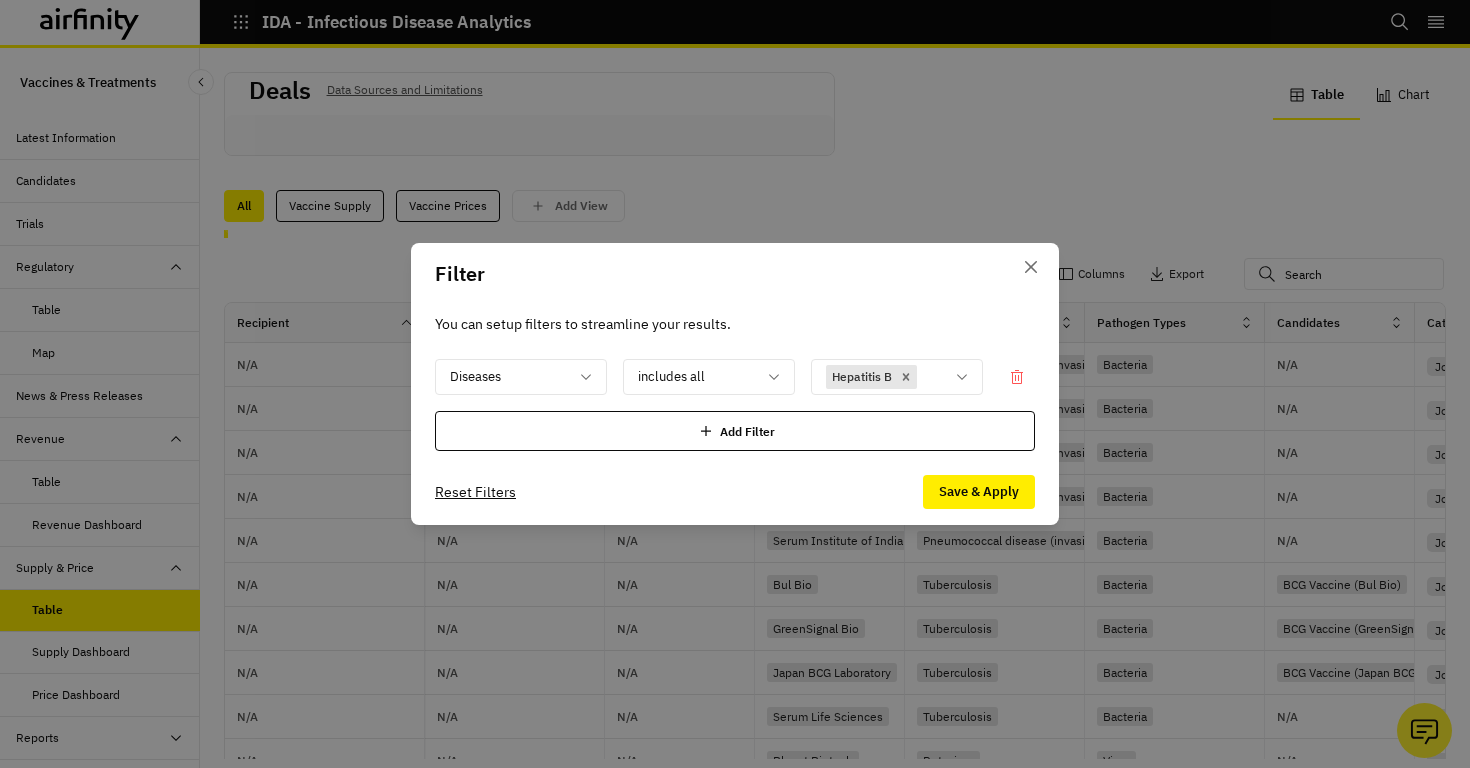 click on "Save & Apply" at bounding box center [979, 492] 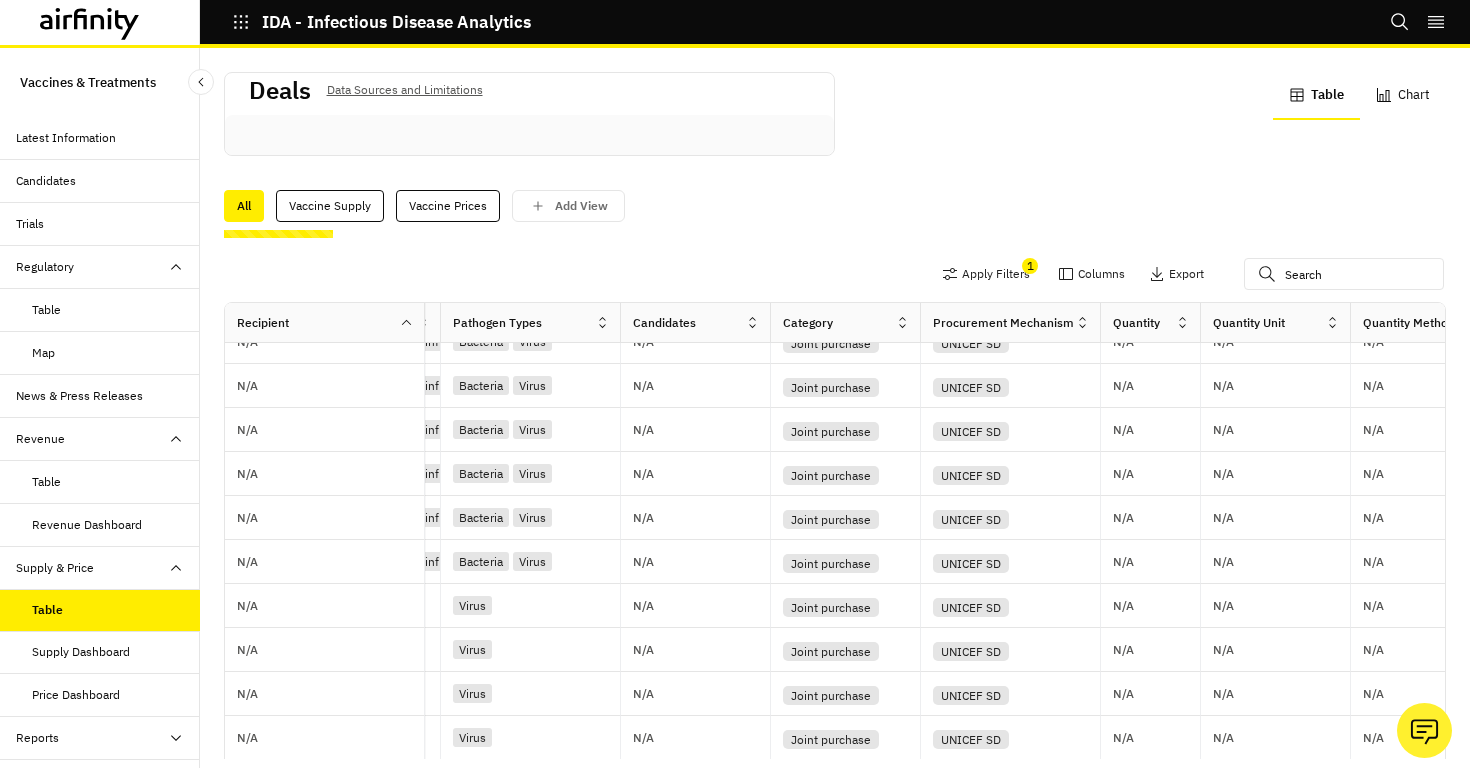 scroll, scrollTop: 704, scrollLeft: 644, axis: both 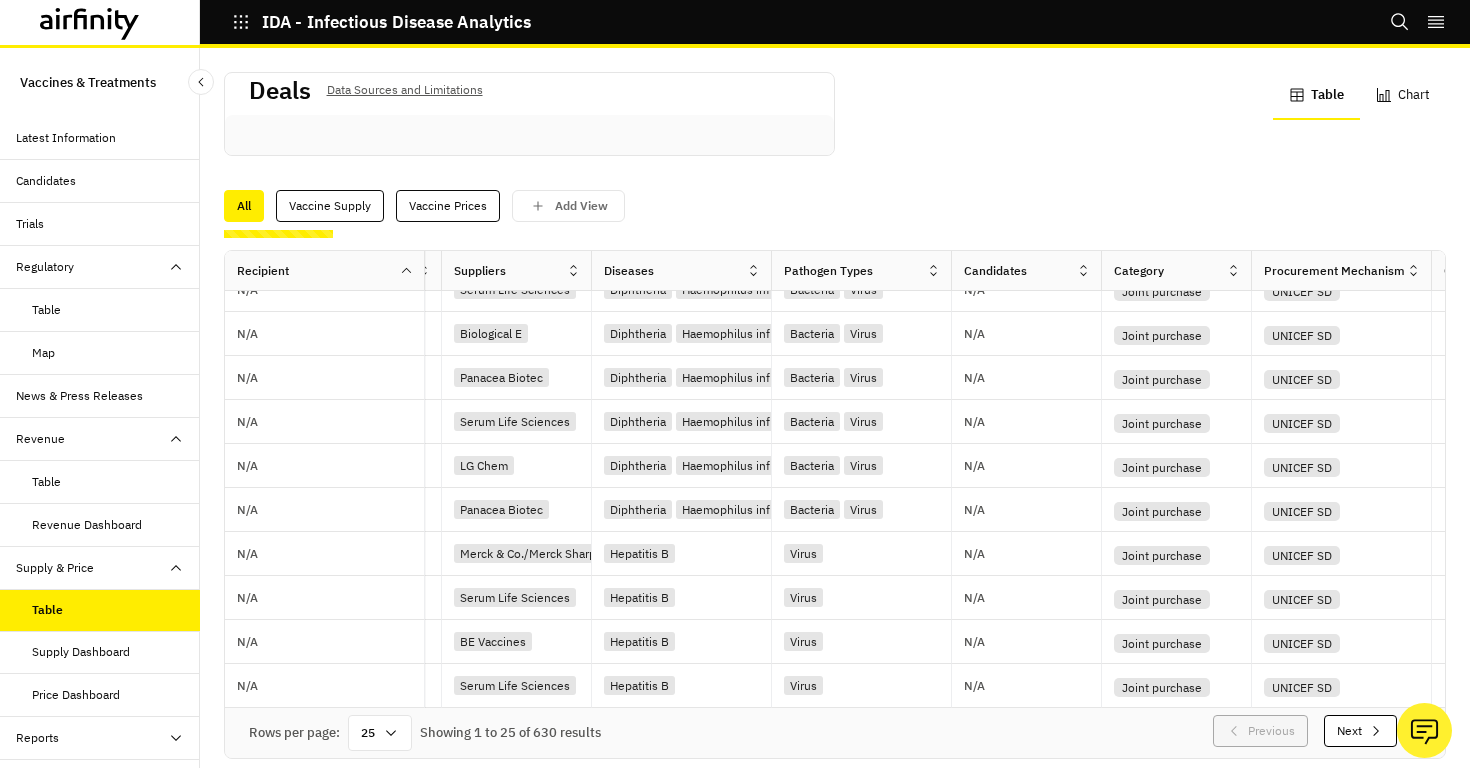 click on "Supply Dashboard" at bounding box center [100, 652] 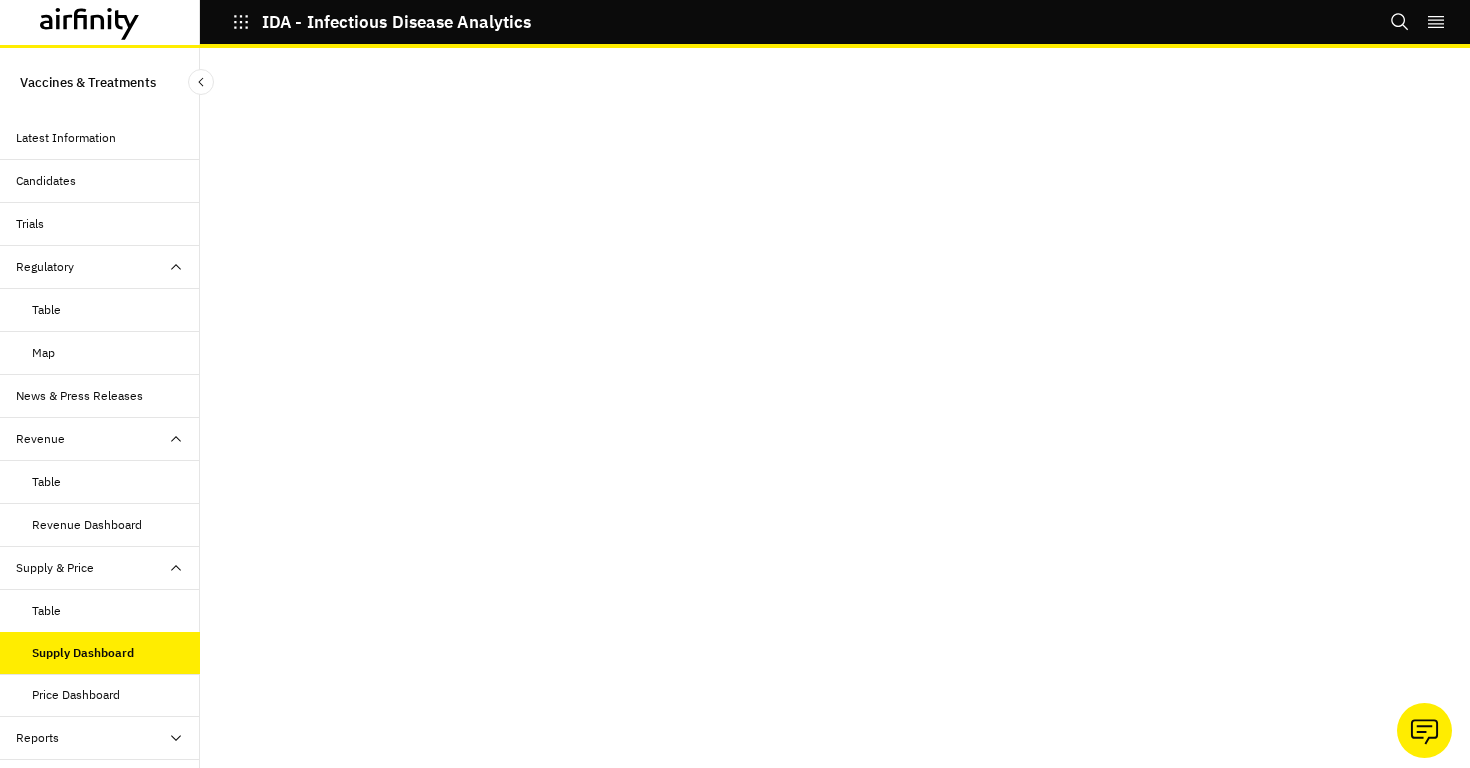 scroll, scrollTop: 0, scrollLeft: 0, axis: both 